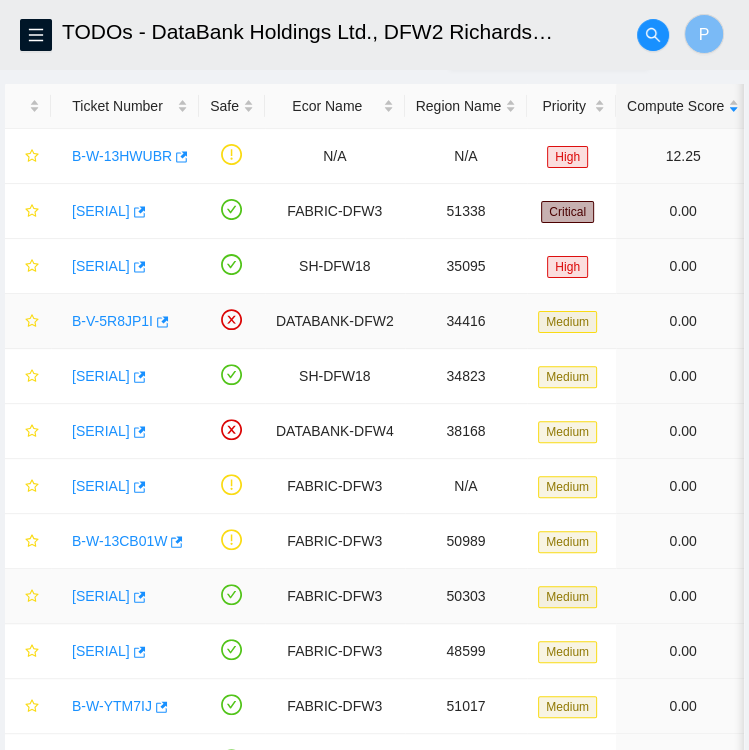 scroll, scrollTop: 123, scrollLeft: 0, axis: vertical 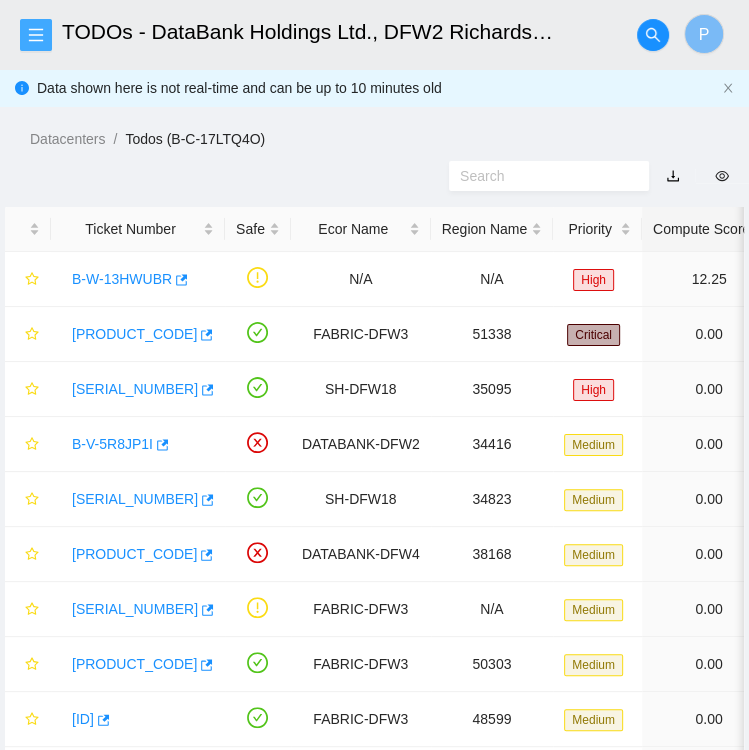 click 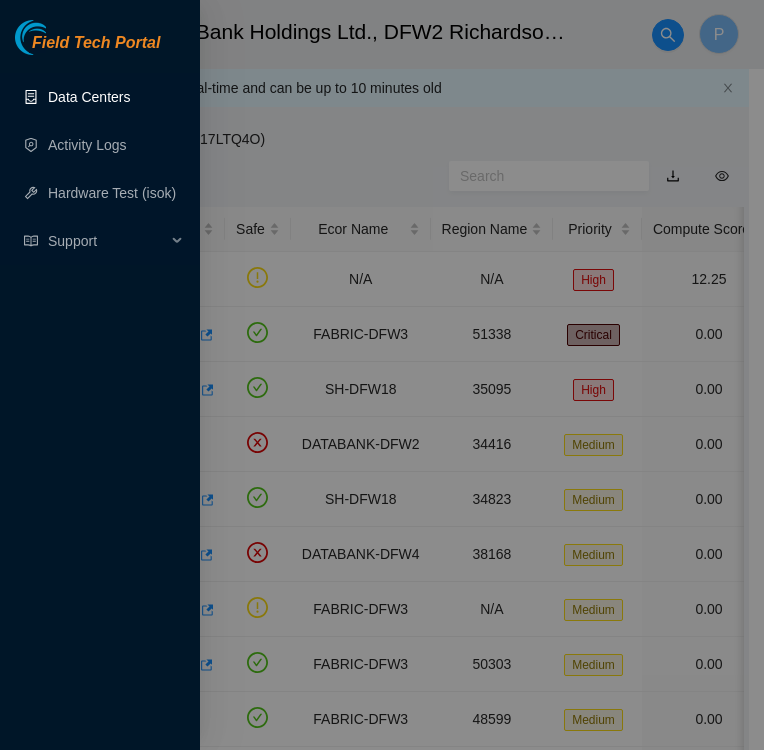 click on "Data Centers" at bounding box center [89, 97] 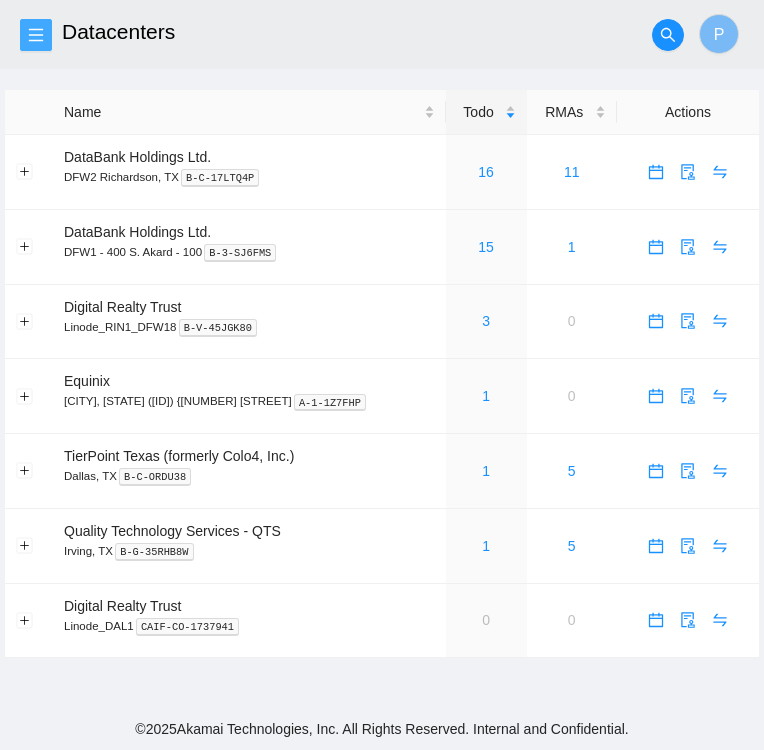click 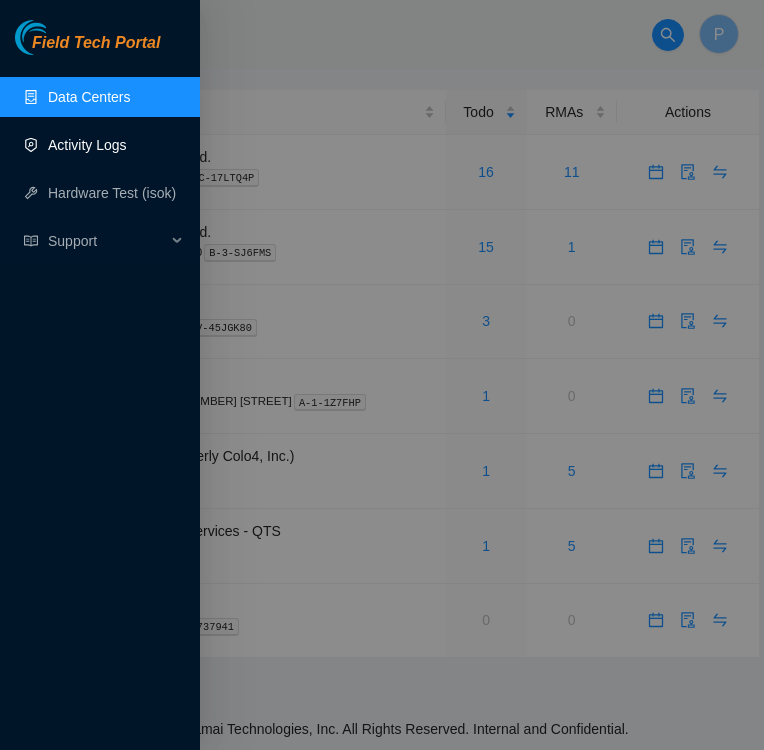 click on "Activity Logs" at bounding box center [87, 145] 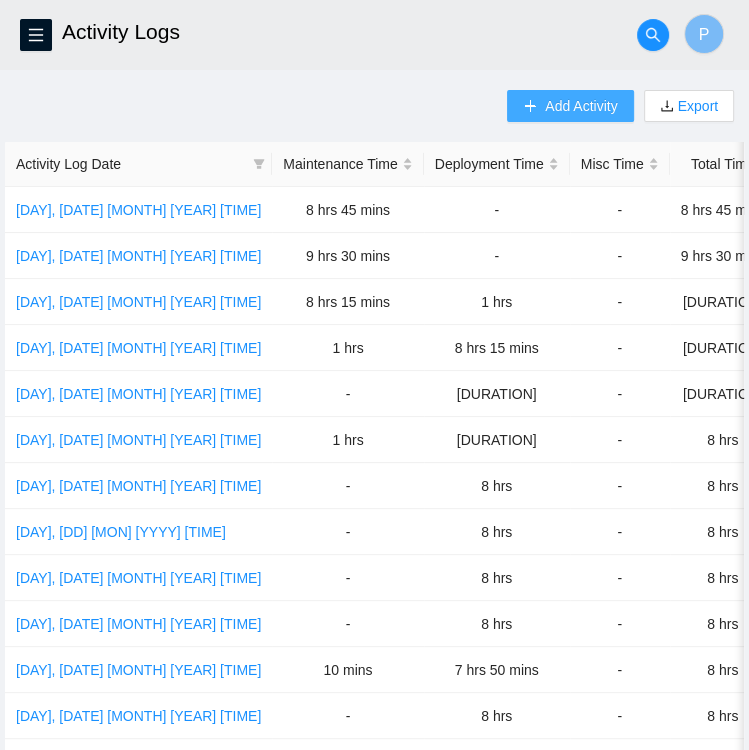 click on "Add Activity" at bounding box center (581, 106) 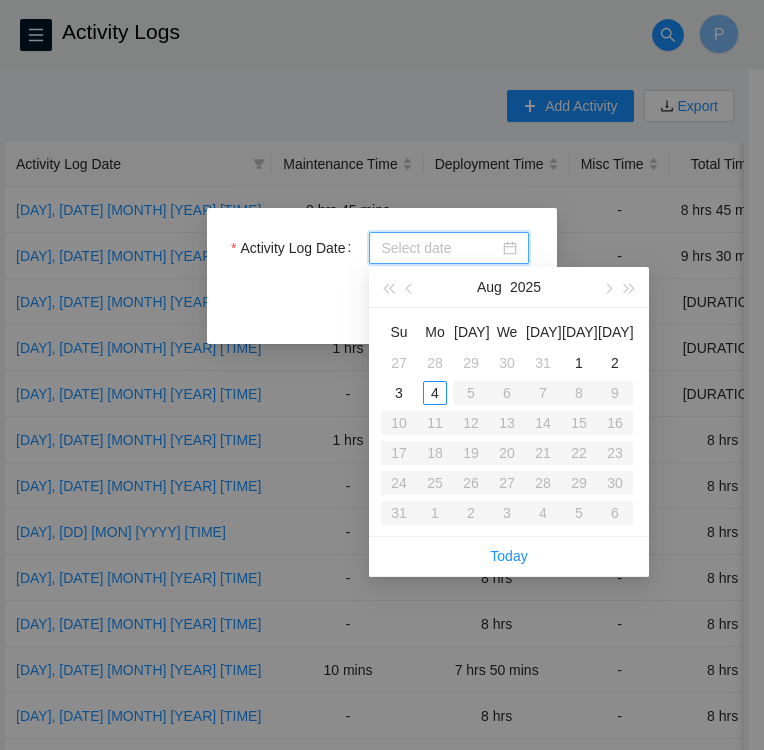 click on "Activity Log Date" at bounding box center (440, 248) 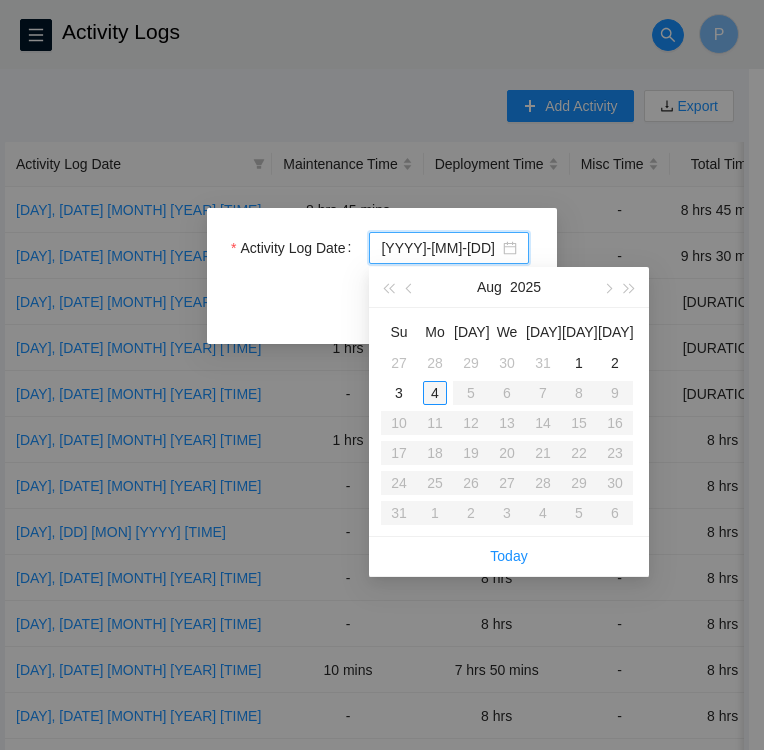 type on "[DATE]" 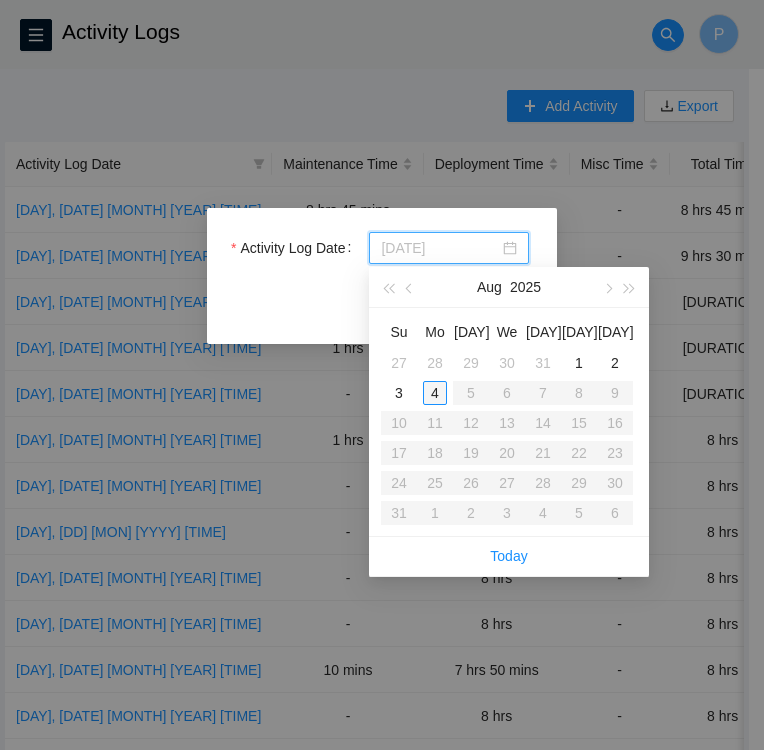 click on "4" at bounding box center (435, 393) 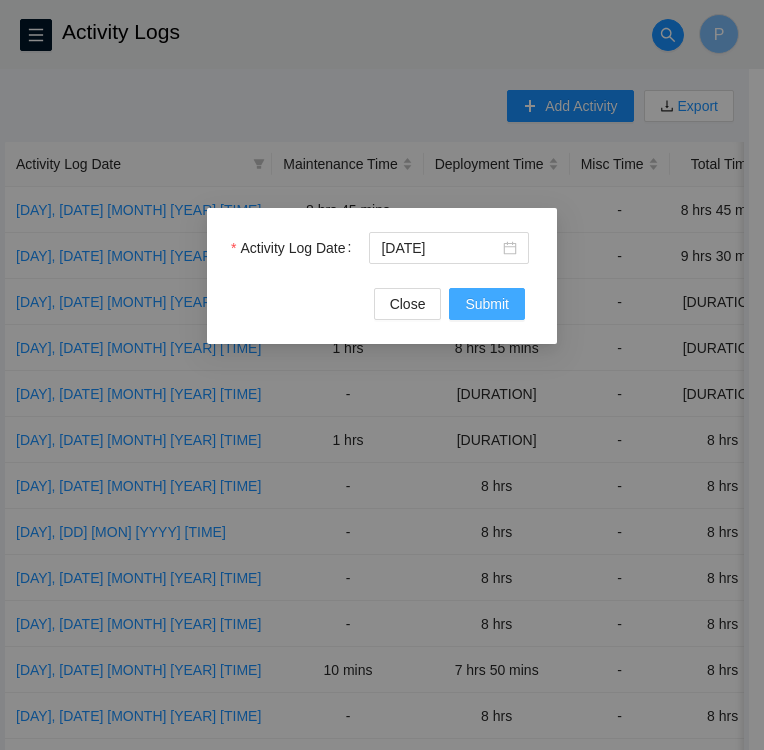 click on "Submit" at bounding box center [487, 304] 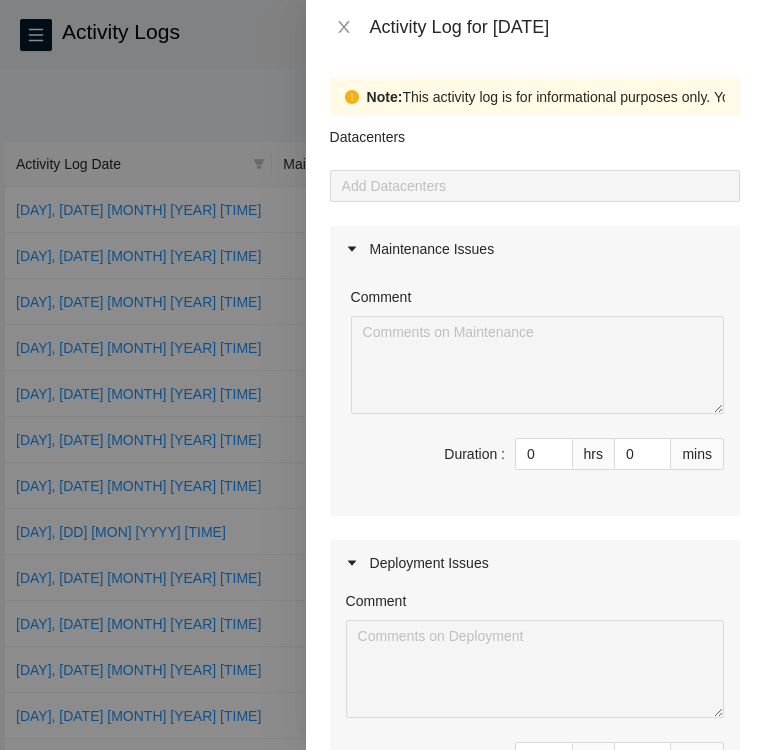 click at bounding box center (535, 186) 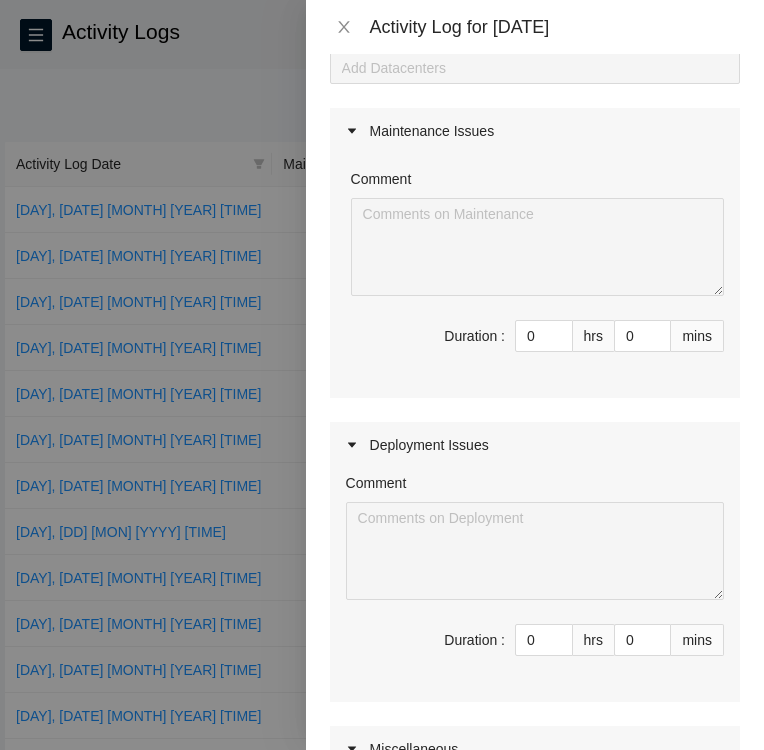 scroll, scrollTop: 0, scrollLeft: 0, axis: both 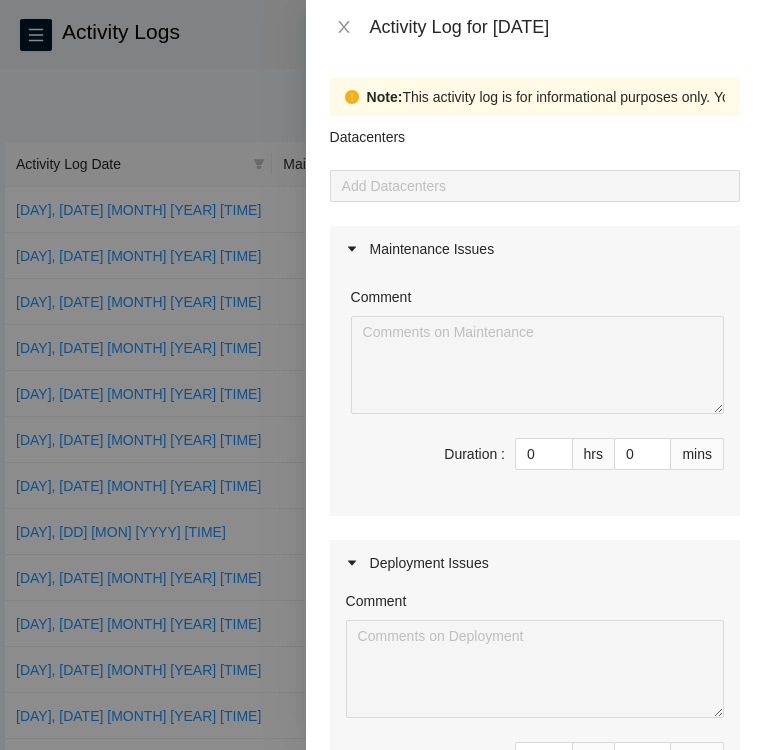 click at bounding box center [535, 186] 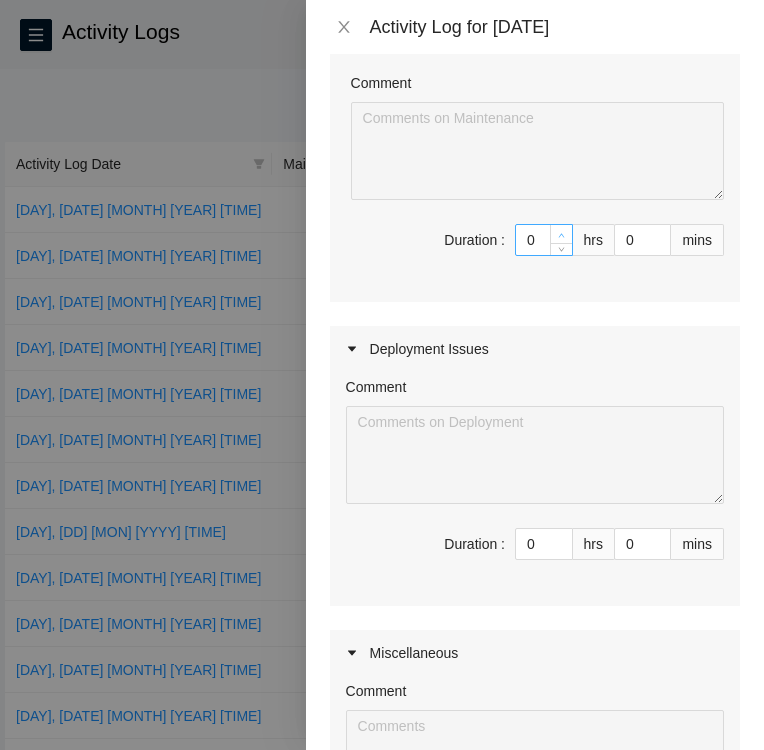scroll, scrollTop: 212, scrollLeft: 0, axis: vertical 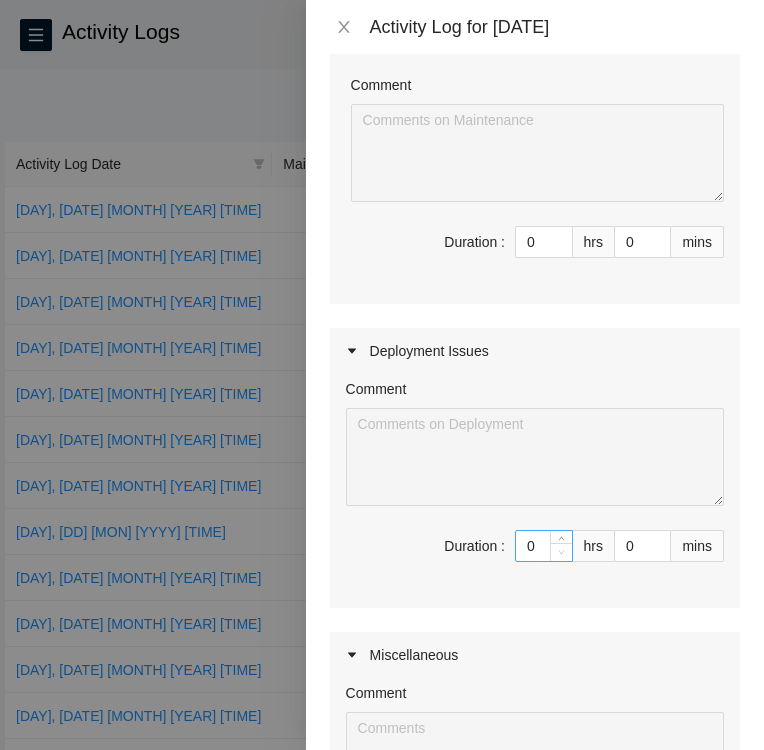 click 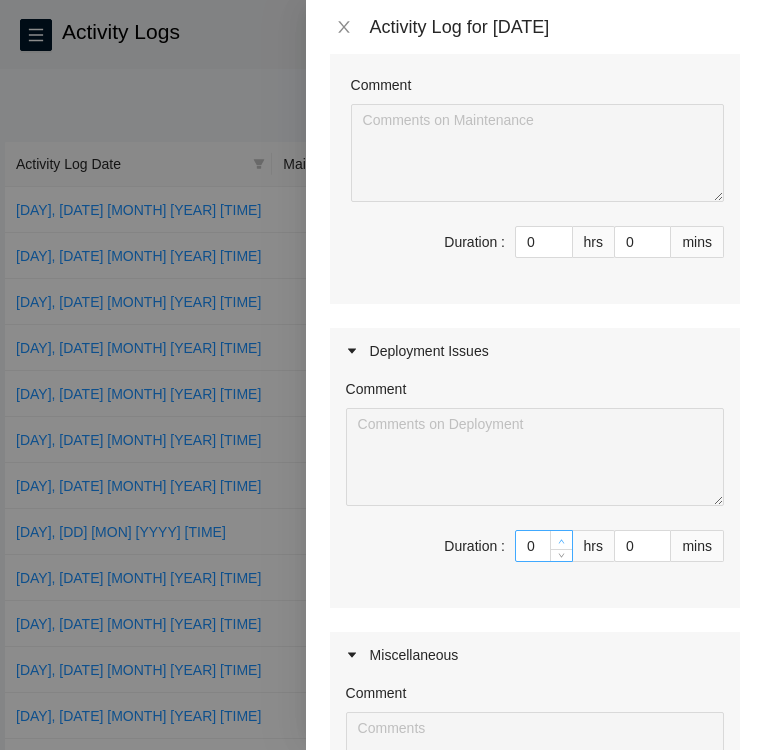 type on "1" 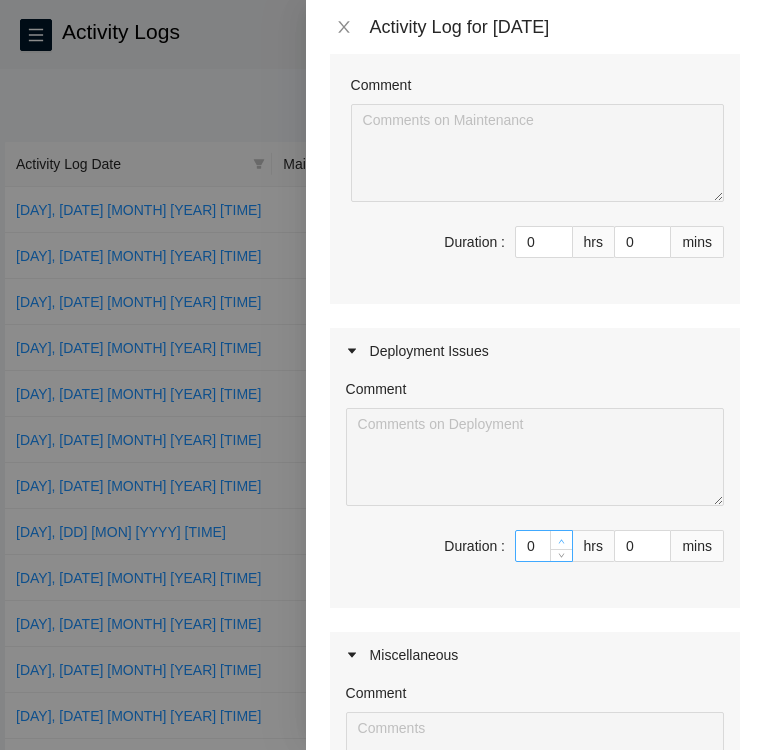 type on "1" 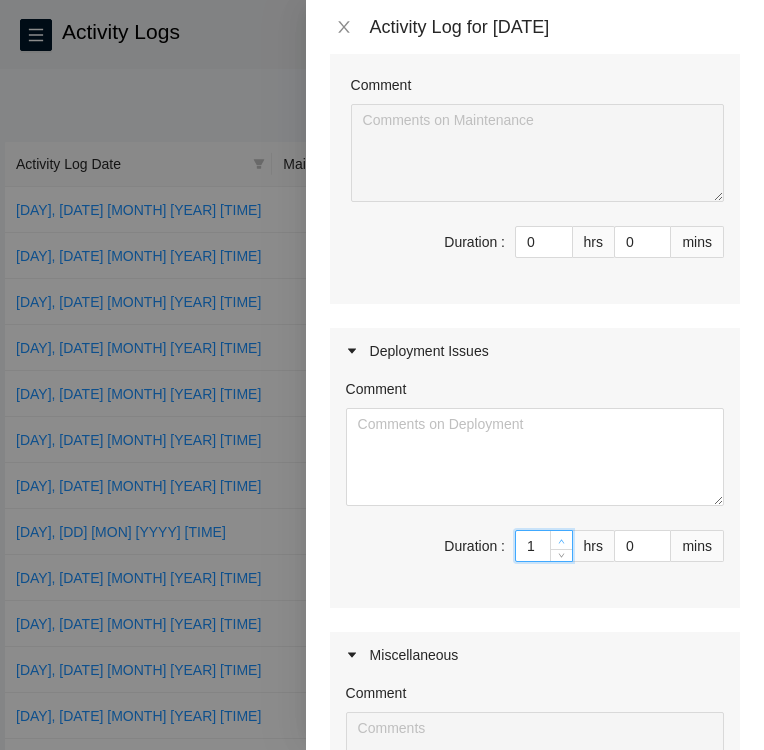 click 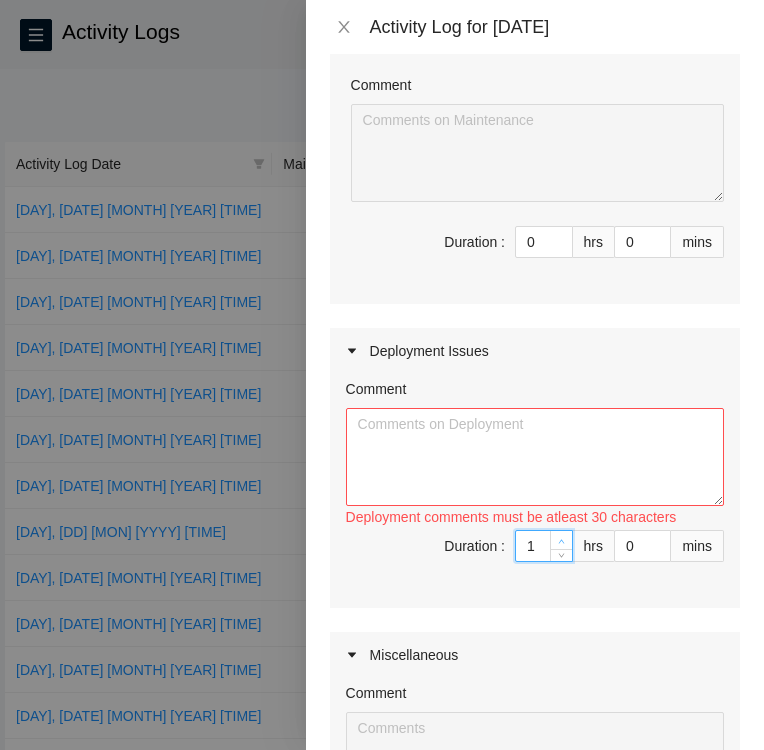 click 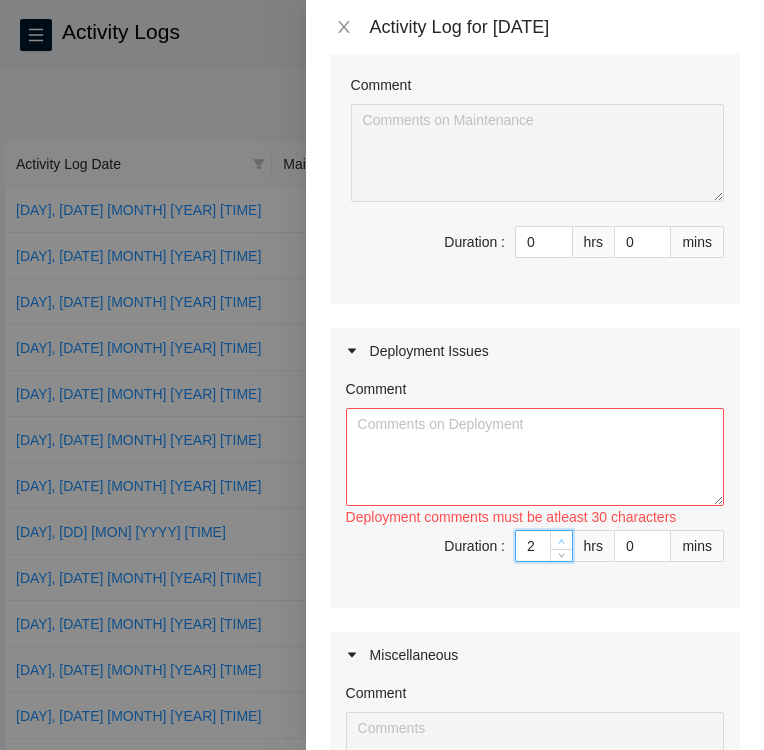 type on "3" 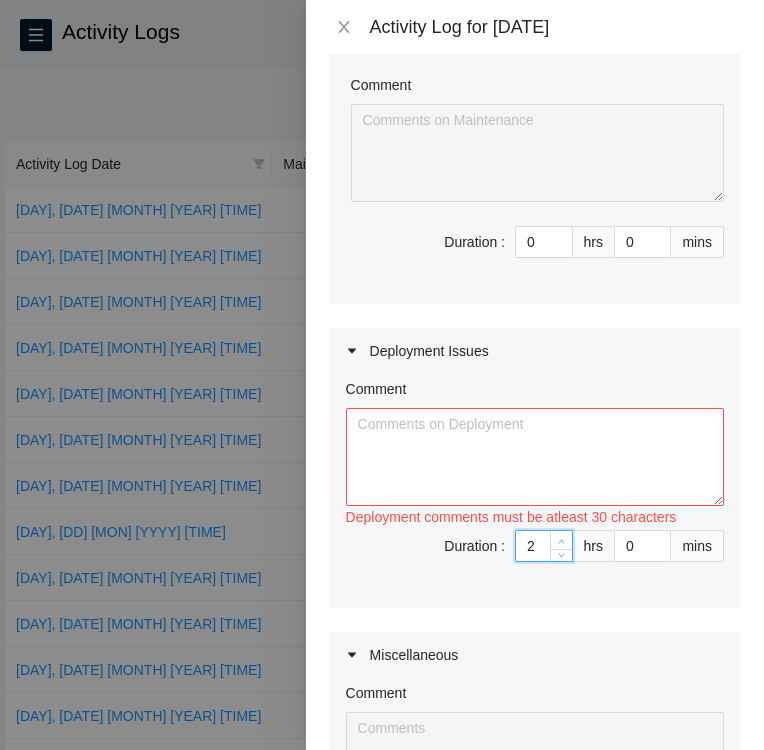 type on "3" 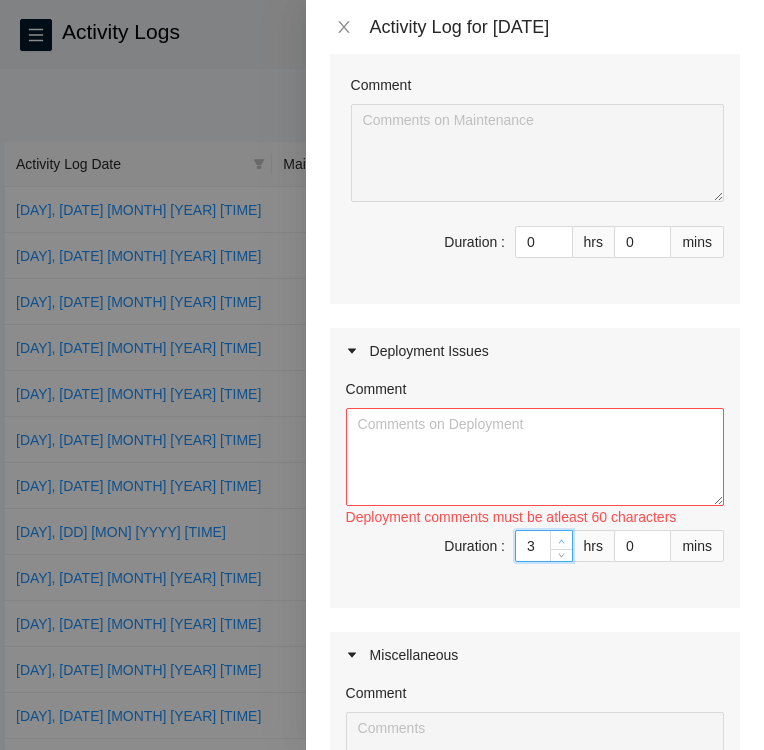 click 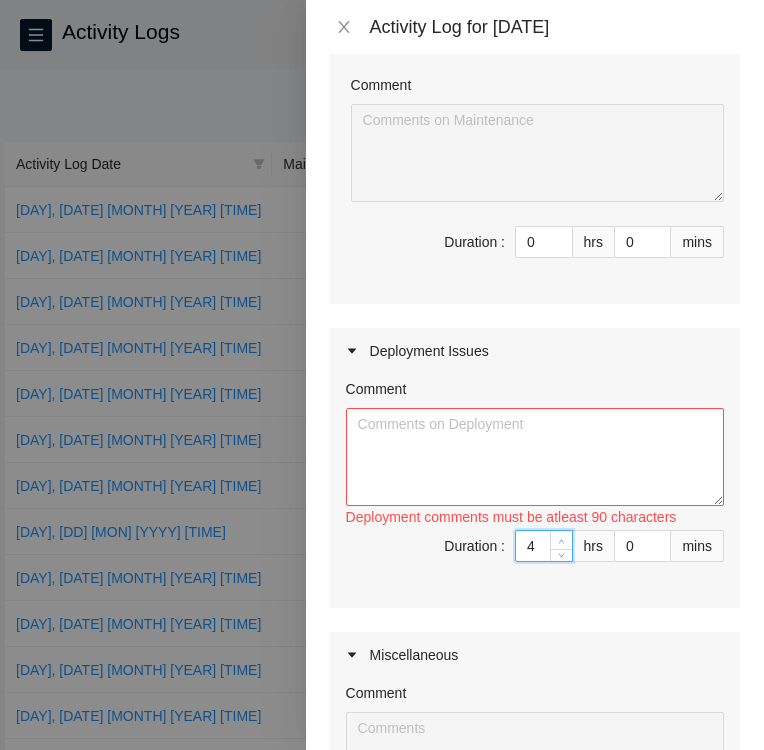 click 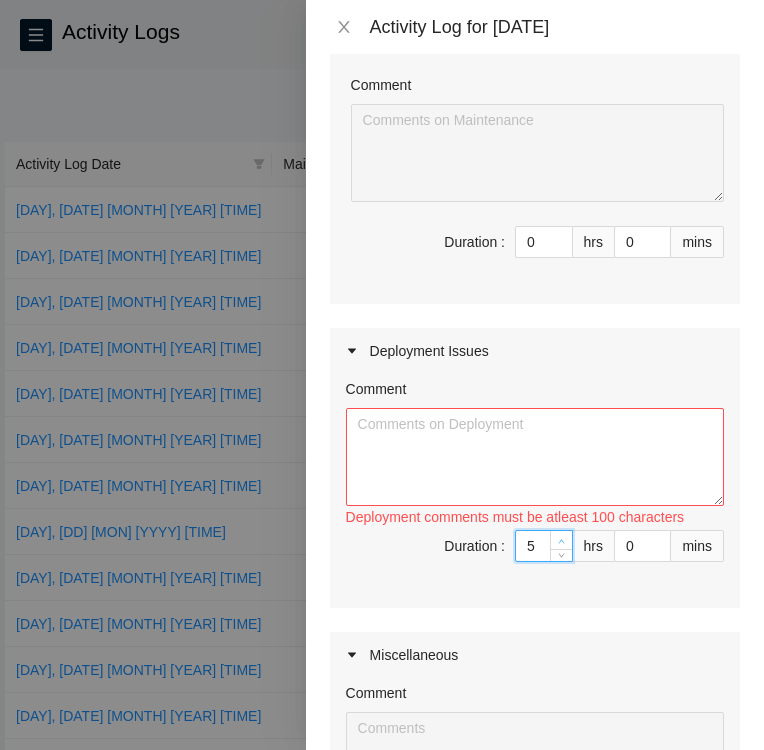 click 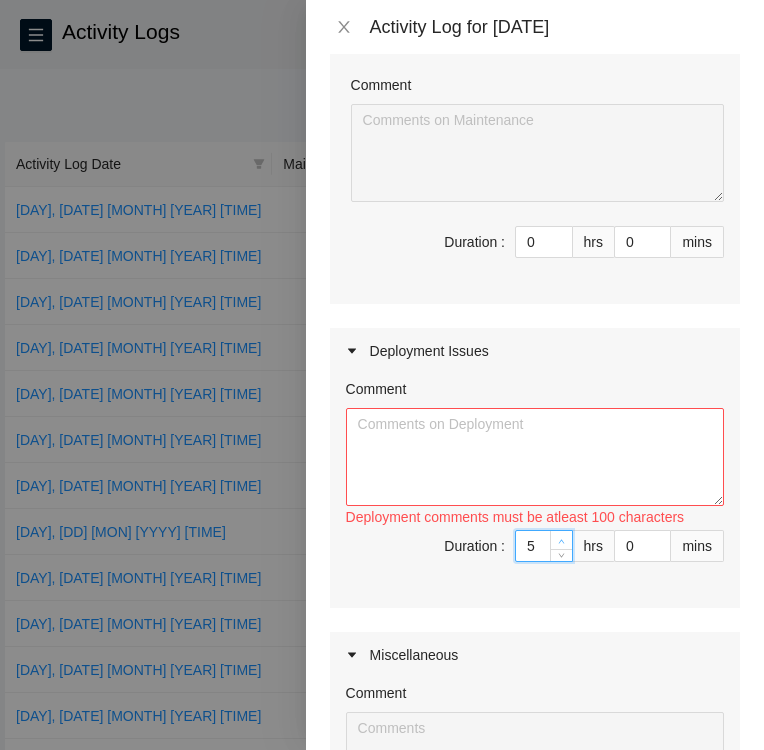 click 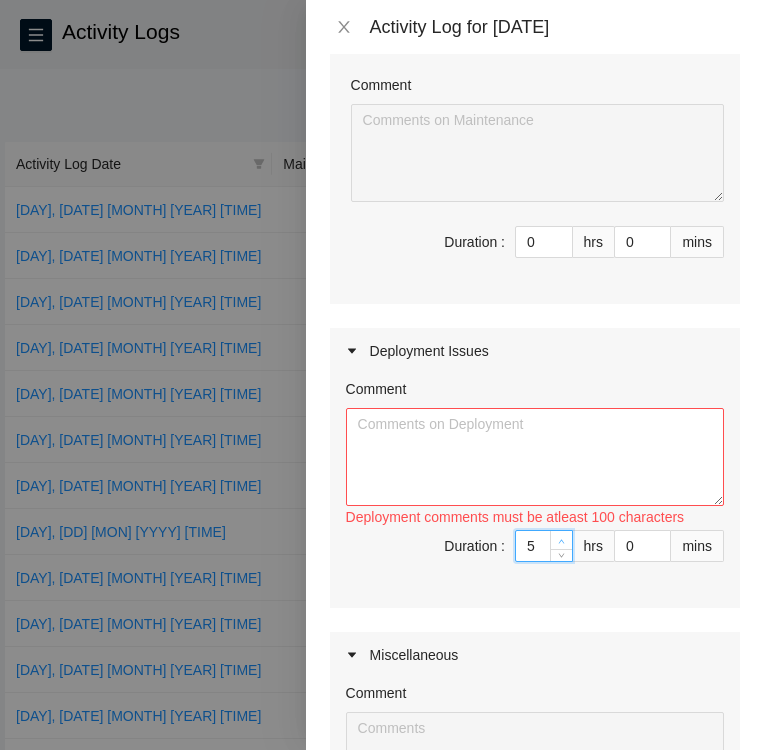 type on "6" 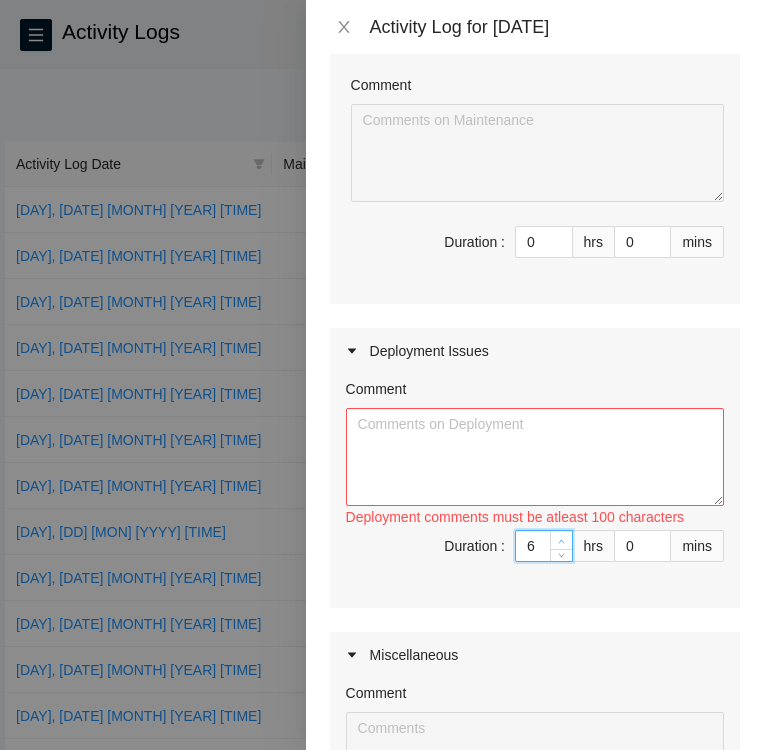 type on "7" 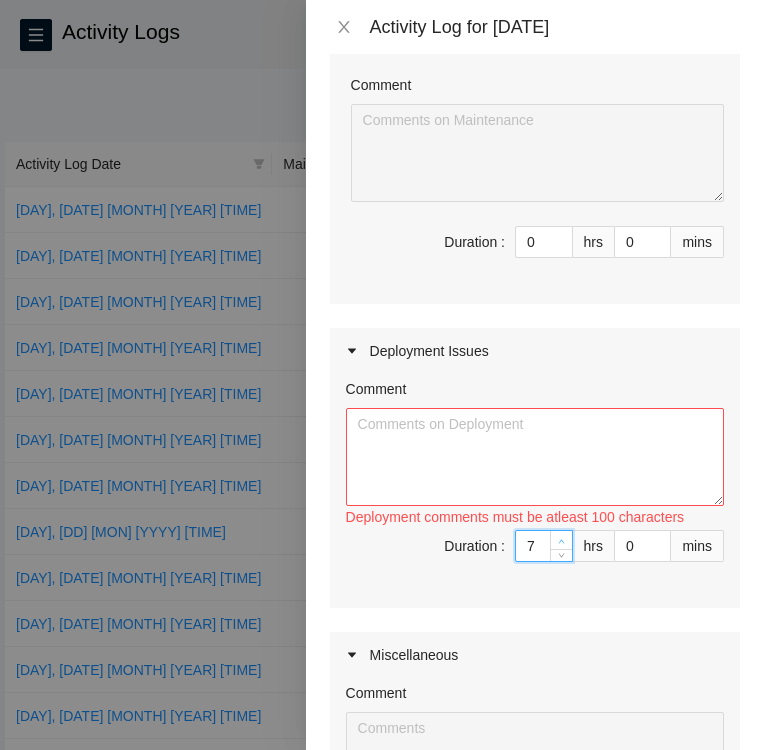 click 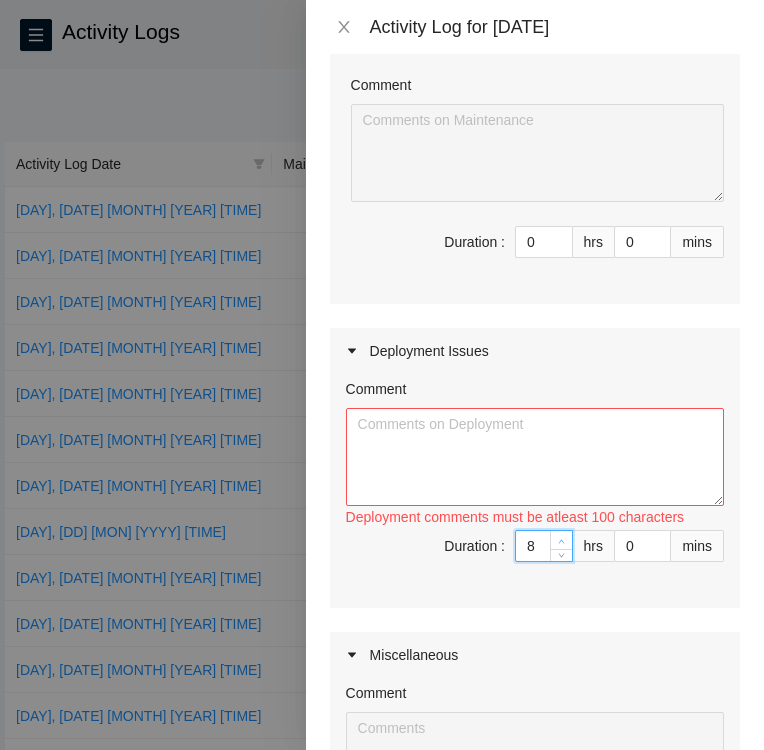 click 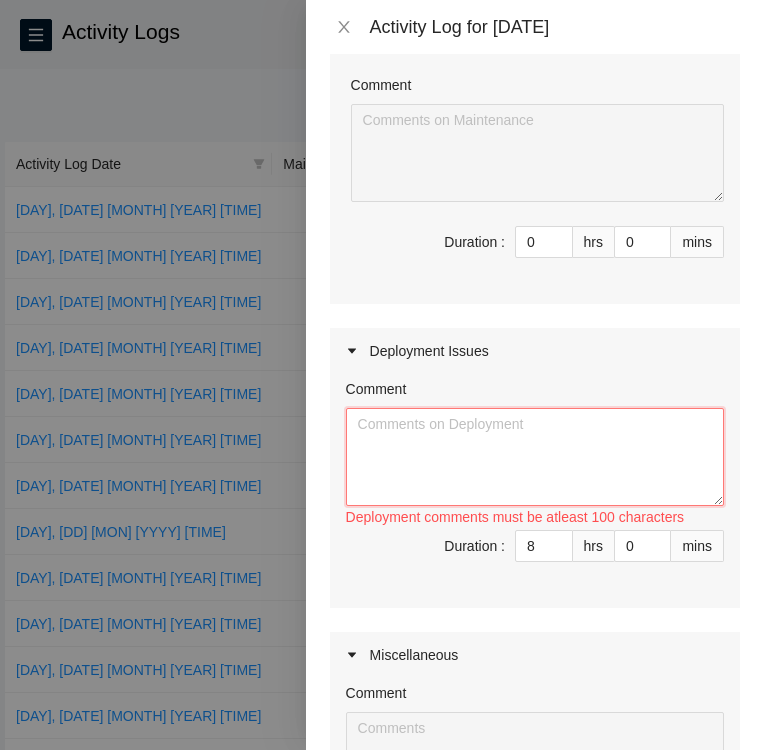 click on "Comment" at bounding box center [535, 457] 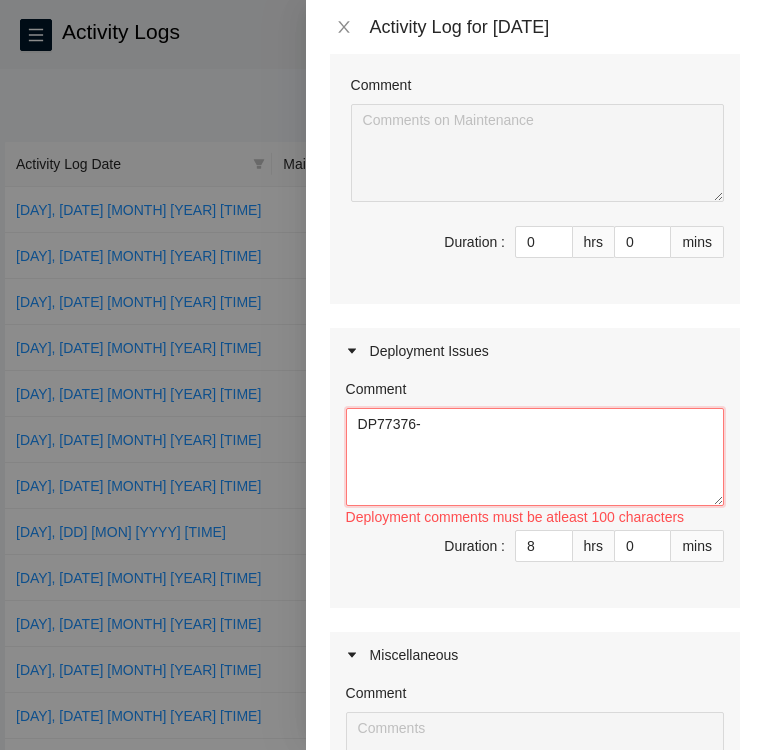 type on "DP77376-" 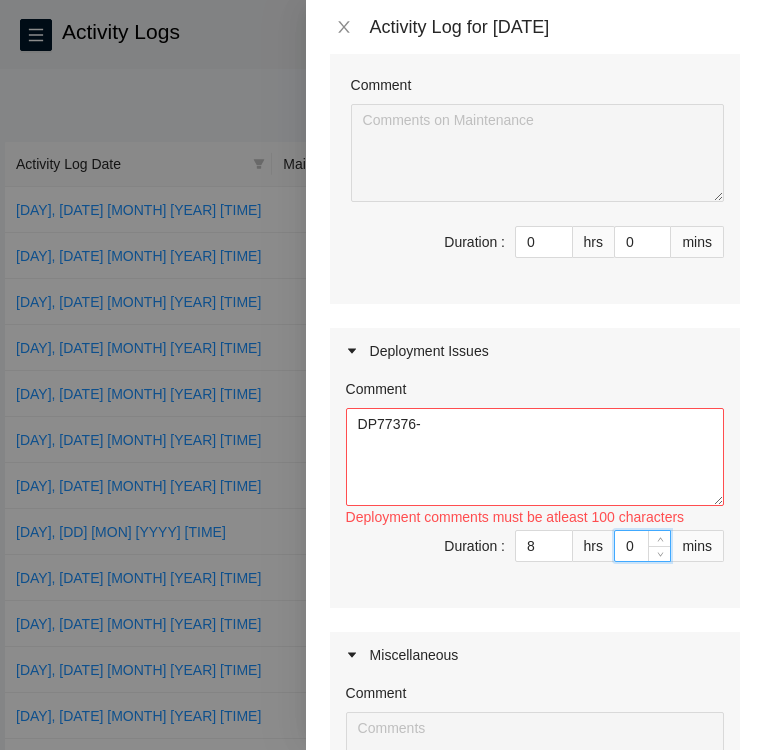 click on "0" at bounding box center (642, 546) 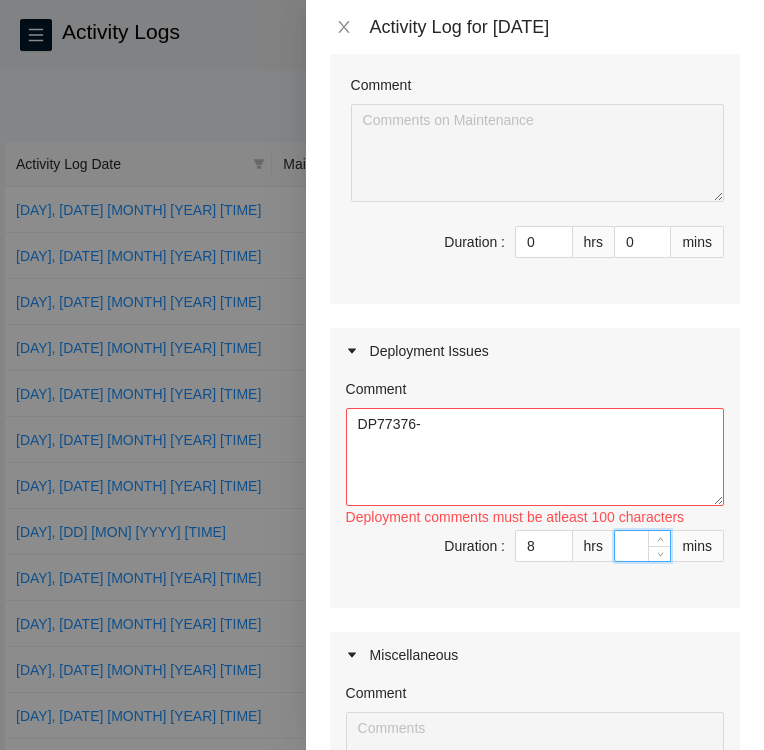 type on "4" 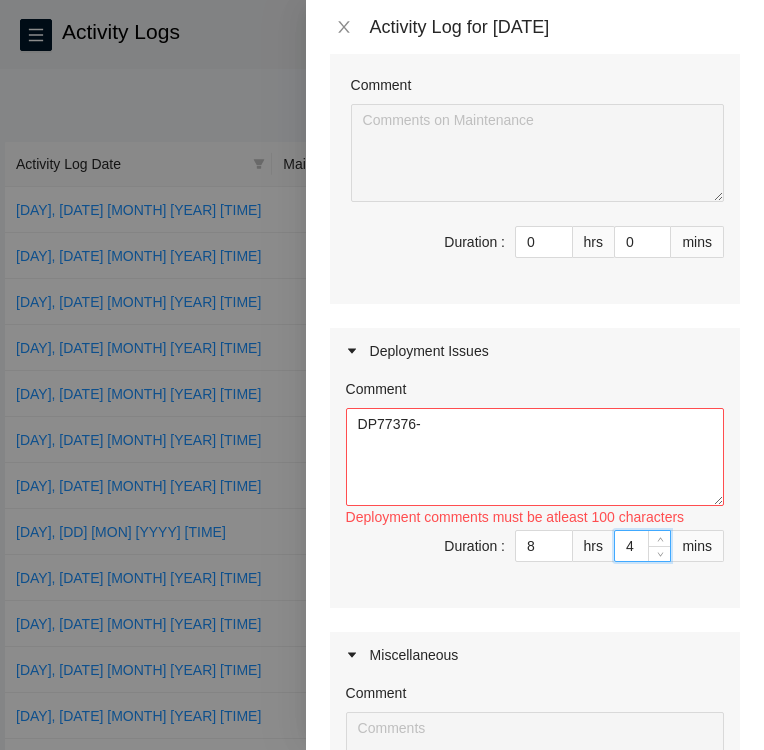 type on "45" 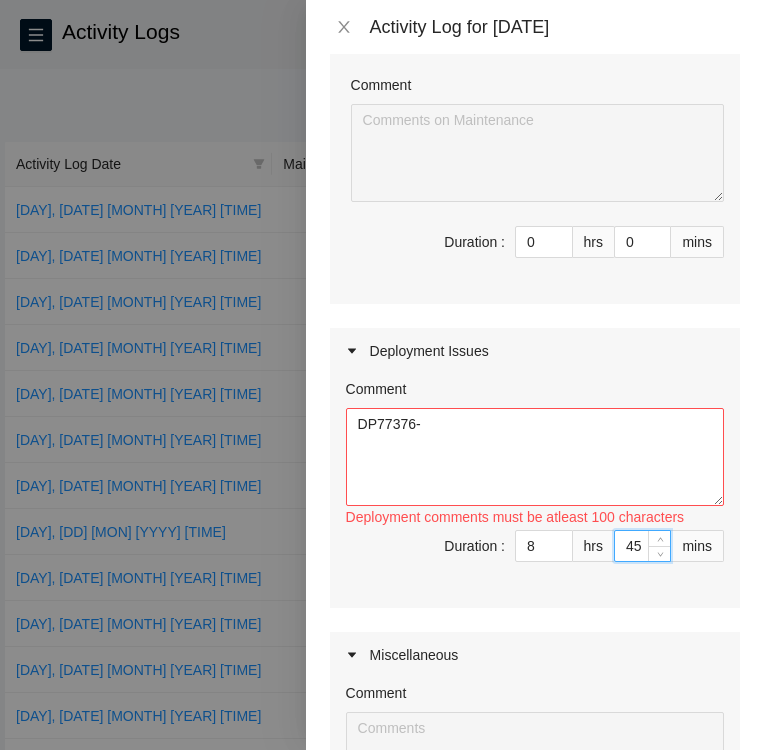 type on "45" 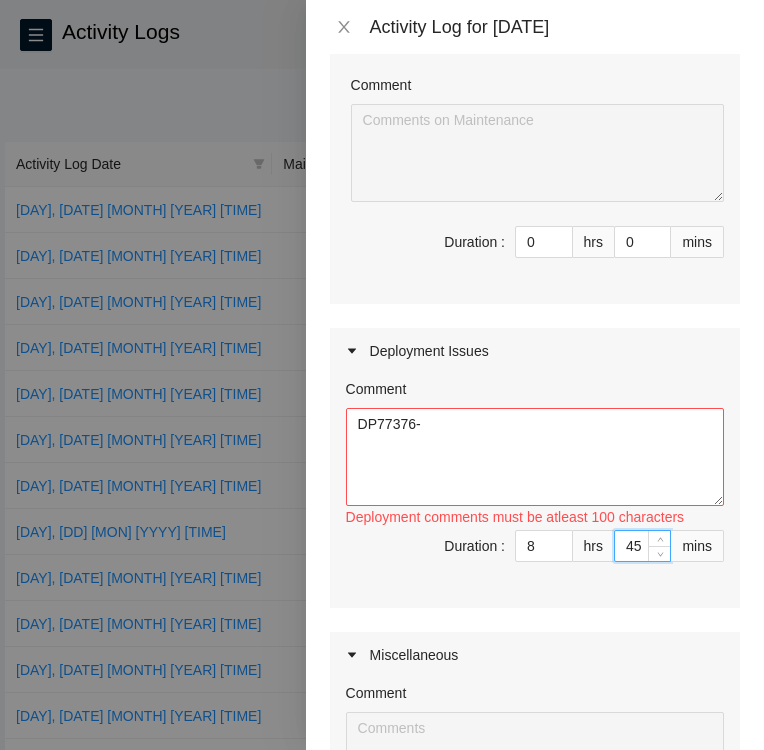 type on "45" 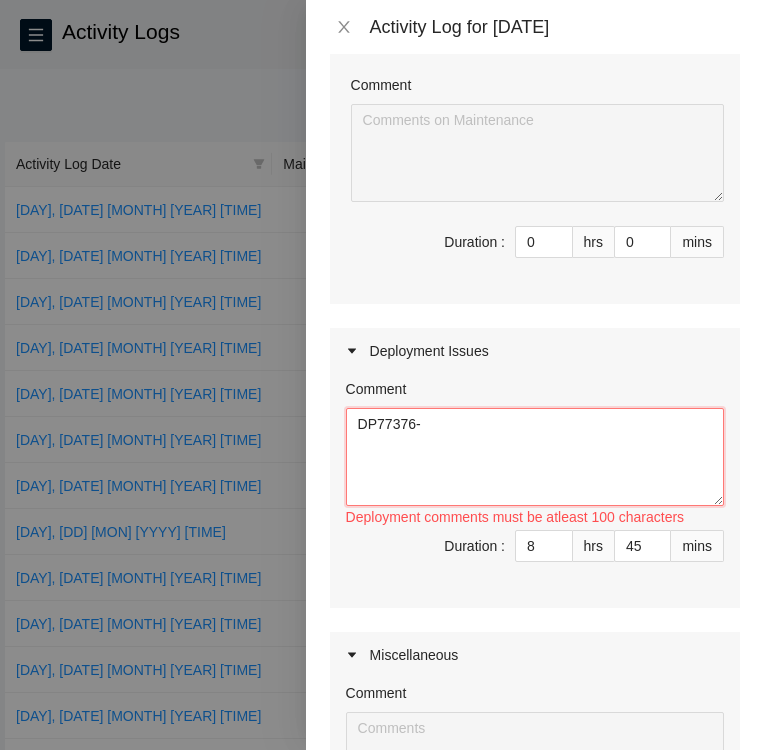 click on "DP77376-" at bounding box center (535, 457) 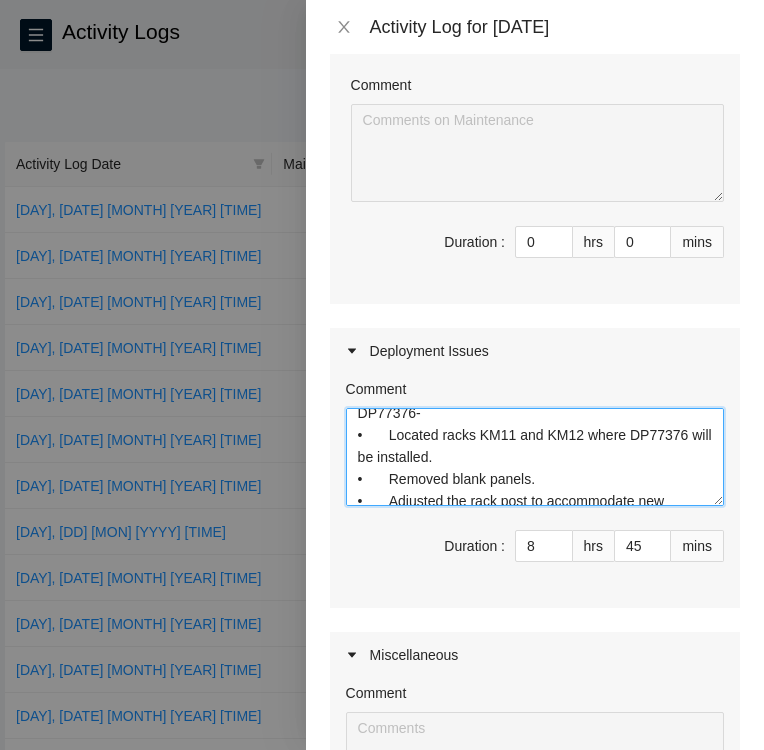 scroll, scrollTop: 0, scrollLeft: 0, axis: both 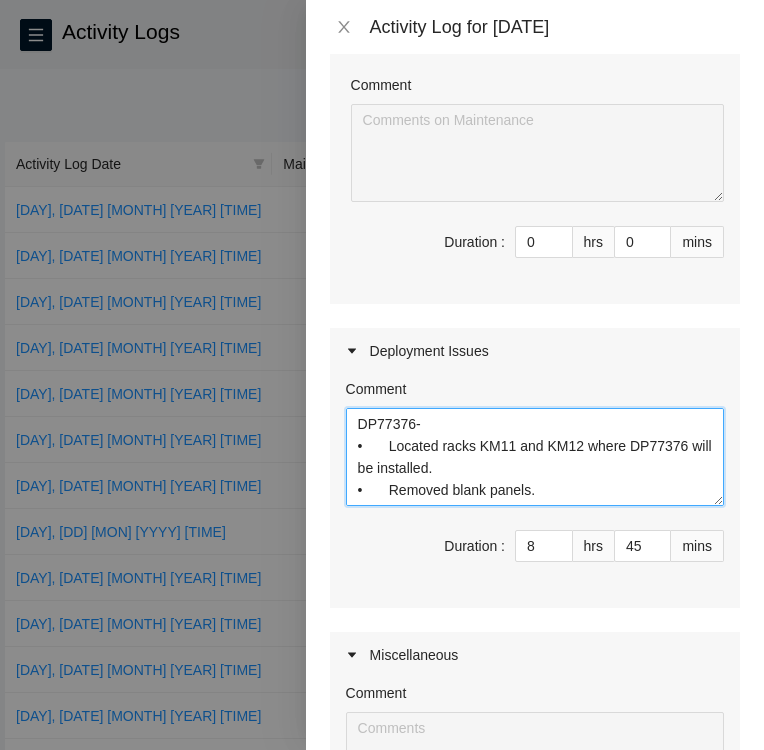 click on "DP77376-
•	Located racks KM11 and KM12 where DP77376 will be installed.
•	Removed blank panels.
•	Adjusted the rack post to accommodate new hardware.
•	Located and verified hardware in the storage area for DP77376.
•	Verified SN’s on Packing slip match what was shipped.
•	Unboxed 26 Dell servers and staged on rolling carts.
•	Inventoried cables and optics and compared to packing slip.
•	Racked TOR for KM11.
•	Racked FE switch for KM11.
•	Assembled side rails to the rack for servers.
•	Racked the bottom server in rack.
•	Front rack posts were moved too far forward and will need to be adjusted. This will be addressed next shift." at bounding box center [535, 457] 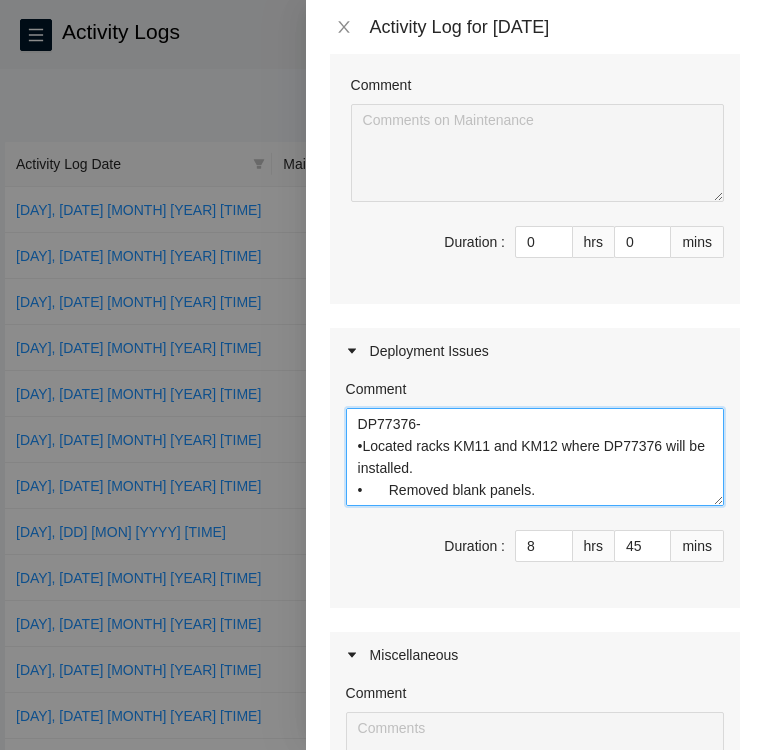 click on "DP77376-
•Located racks KM11 and KM12 where DP77376 will be installed.
•	Removed blank panels.
•	Adjusted the rack post to accommodate new hardware.
•	Located and verified hardware in the storage area for DP77376.
•	Verified SN’s on Packing slip match what was shipped.
•	Unboxed 26 Dell servers and staged on rolling carts.
•	Inventoried cables and optics and compared to packing slip.
•	Racked TOR for KM11.
•	Racked FE switch for KM11.
•	Assembled side rails to the rack for servers.
•	Racked the bottom server in rack.
•	Front rack posts were moved too far forward and will need to be adjusted. This will be addressed next shift." at bounding box center (535, 457) 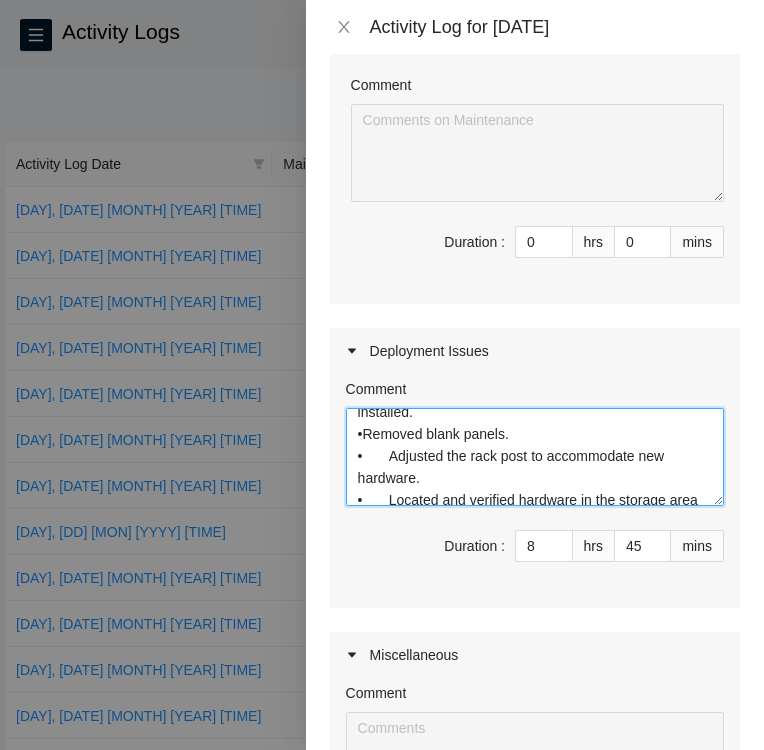 scroll, scrollTop: 56, scrollLeft: 0, axis: vertical 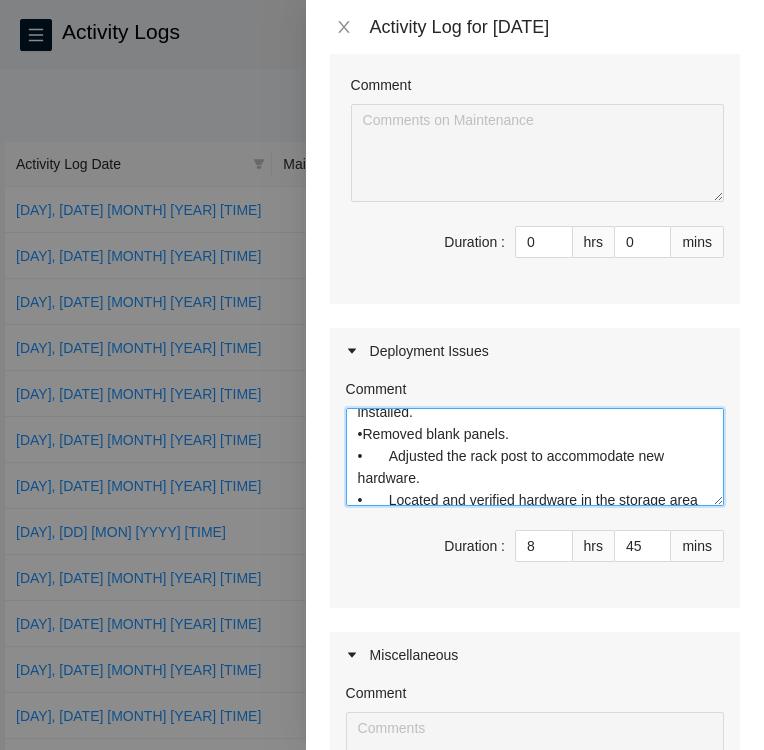 click on "DP77376-
•Located racks KM11 and KM12 where DP77376 will be installed.
•Removed blank panels.
•	Adjusted the rack post to accommodate new hardware.
•	Located and verified hardware in the storage area for DP77376.
•	Verified SN’s on Packing slip match what was shipped.
•	Unboxed 26 Dell servers and staged on rolling carts.
•	Inventoried cables and optics and compared to packing slip.
•	Racked TOR for KM11.
•	Racked FE switch for KM11.
•	Assembled side rails to the rack for servers.
•	Racked the bottom server in rack.
•	Front rack posts were moved too far forward and will need to be adjusted. This will be addressed next shift." at bounding box center (535, 457) 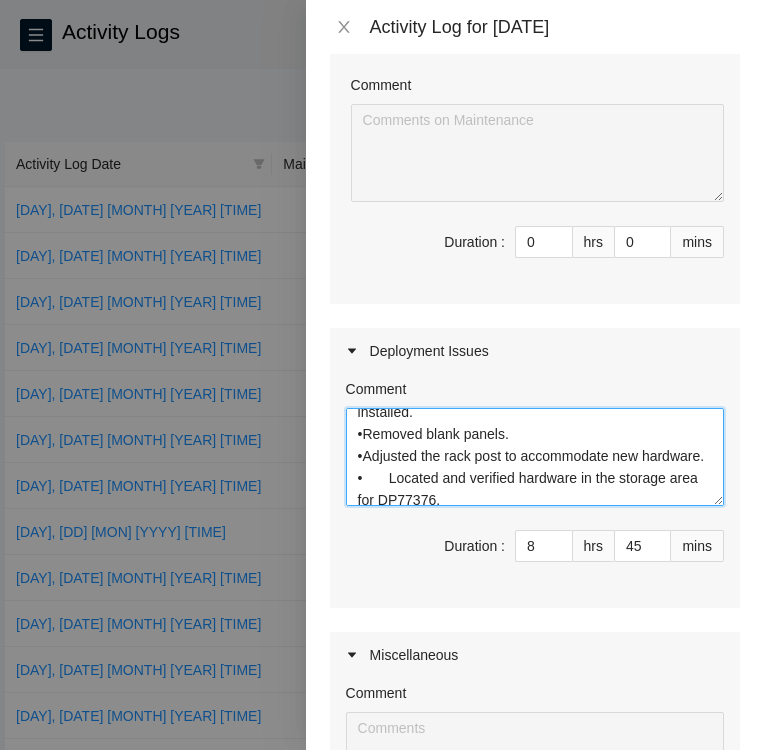 click on "DP77376-
•Located racks KM11 and KM12 where DP77376 will be installed.
•Removed blank panels.
•Adjusted the rack post to accommodate new hardware.
•	Located and verified hardware in the storage area for DP77376.
•	Verified SN’s on Packing slip match what was shipped.
•	Unboxed 26 Dell servers and staged on rolling carts.
•	Inventoried cables and optics and compared to packing slip.
•	Racked TOR for KM11.
•	Racked FE switch for KM11.
•	Assembled side rails to the rack for servers.
•	Racked the bottom server in rack.
•	Front rack posts were moved too far forward and will need to be adjusted. This will be addressed next shift." at bounding box center [535, 457] 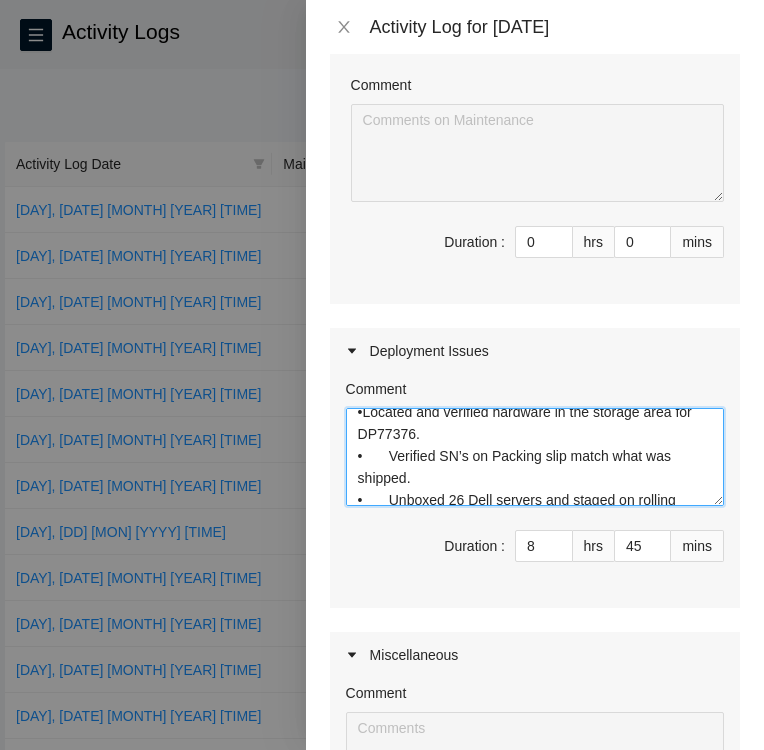 scroll, scrollTop: 120, scrollLeft: 0, axis: vertical 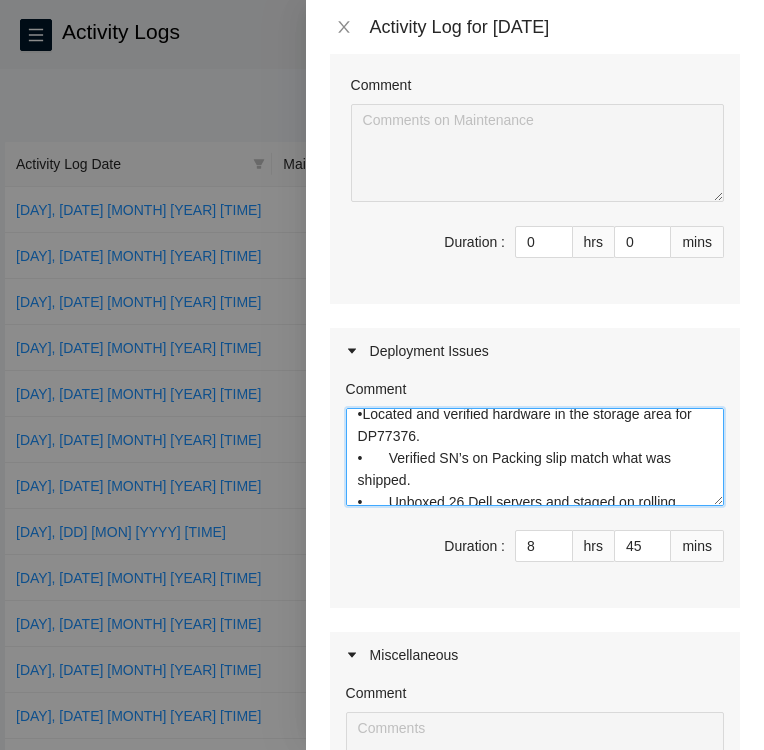 click on "DP77376-
•Located racks KM11 and KM12 where DP77376 will be installed.
•Removed blank panels.
•Adjusted the rack post to accommodate new hardware.
•Located and verified hardware in the storage area for DP77376.
•	Verified SN’s on Packing slip match what was shipped.
•	Unboxed 26 Dell servers and staged on rolling carts.
•	Inventoried cables and optics and compared to packing slip.
•	Racked TOR for KM11.
•	Racked FE switch for KM11.
•	Assembled side rails to the rack for servers.
•	Racked the bottom server in rack.
•	Front rack posts were moved too far forward and will need to be adjusted. This will be addressed next shift." at bounding box center (535, 457) 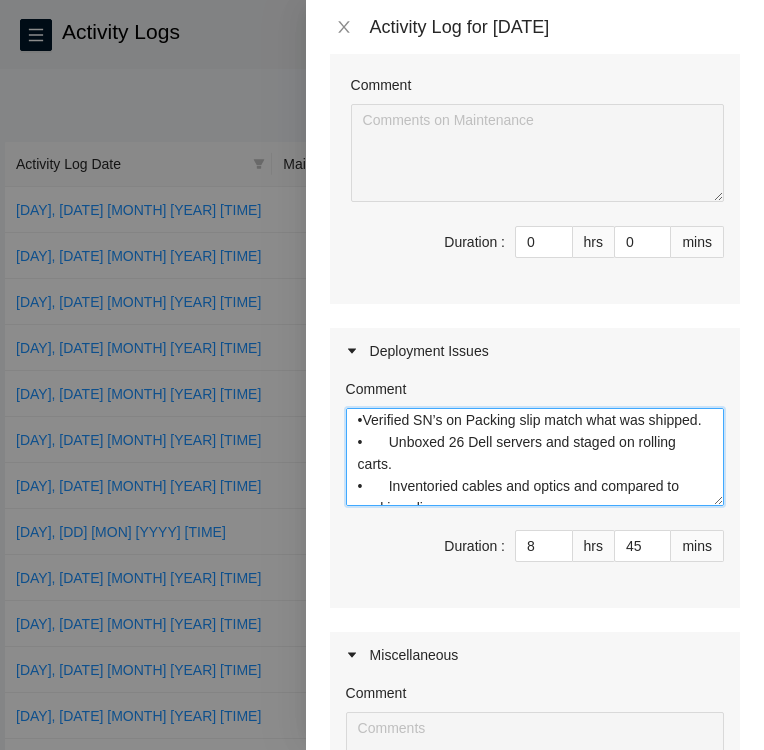 scroll, scrollTop: 160, scrollLeft: 0, axis: vertical 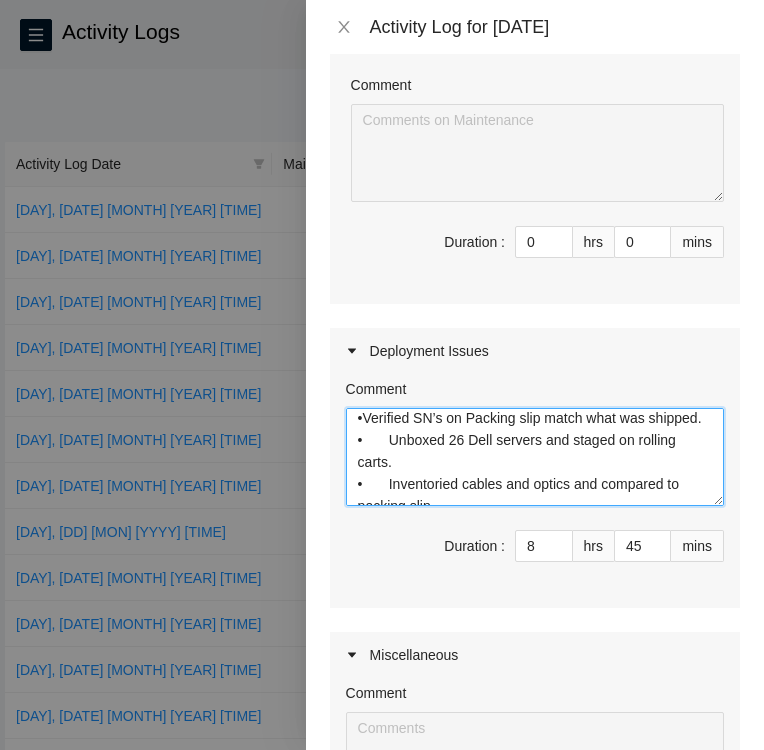 click on "DP77376-
•Located racks KM11 and KM12 where DP77376 will be installed.
•Removed blank panels.
•Adjusted the rack post to accommodate new hardware.
•Located and verified hardware in the storage area for DP77376.
•Verified SN’s on Packing slip match what was shipped.
•	Unboxed 26 Dell servers and staged on rolling carts.
•	Inventoried cables and optics and compared to packing slip.
•	Racked TOR for KM11.
•	Racked FE switch for KM11.
•	Assembled side rails to the rack for servers.
•	Racked the bottom server in rack.
•	Front rack posts were moved too far forward and will need to be adjusted. This will be addressed next shift." at bounding box center (535, 457) 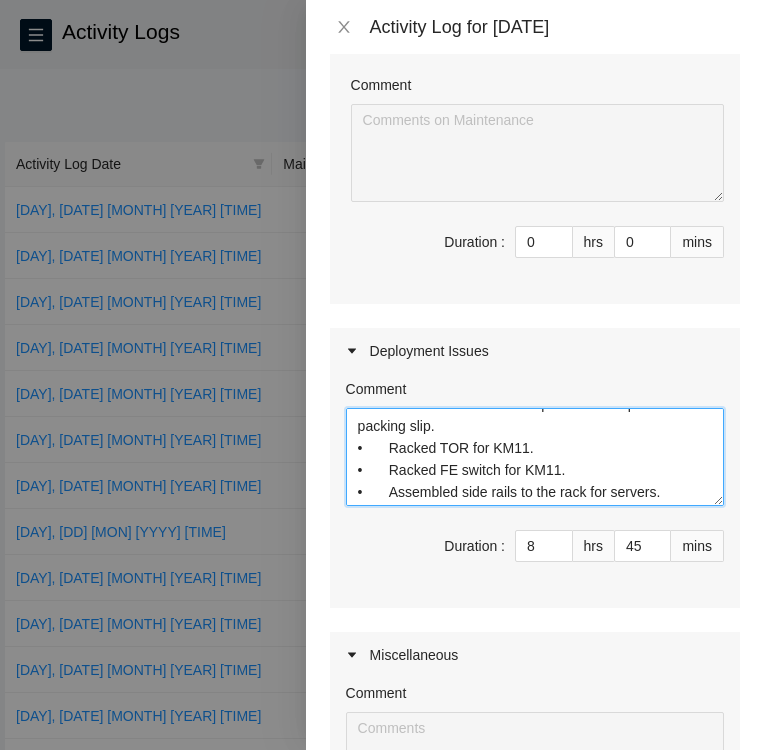 scroll, scrollTop: 216, scrollLeft: 0, axis: vertical 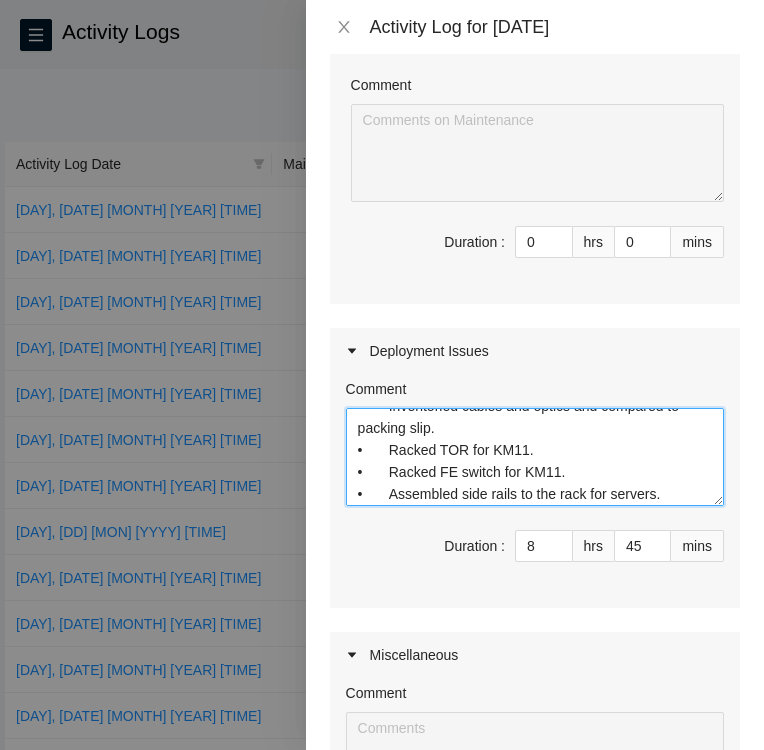 click on "DP77376-
•Located racks KM11 and KM12 where DP77376 will be installed.
•Removed blank panels.
•Adjusted the rack post to accommodate new hardware.
•Located and verified hardware in the storage area for DP77376.
•Verified SN’s on Packing slip match what was shipped.
•Unboxed 26 Dell servers and staged on rolling carts.
•	Inventoried cables and optics and compared to packing slip.
•	Racked TOR for KM11.
•	Racked FE switch for KM11.
•	Assembled side rails to the rack for servers.
•	Racked the bottom server in rack.
•	Front rack posts were moved too far forward and will need to be adjusted. This will be addressed next shift." at bounding box center (535, 457) 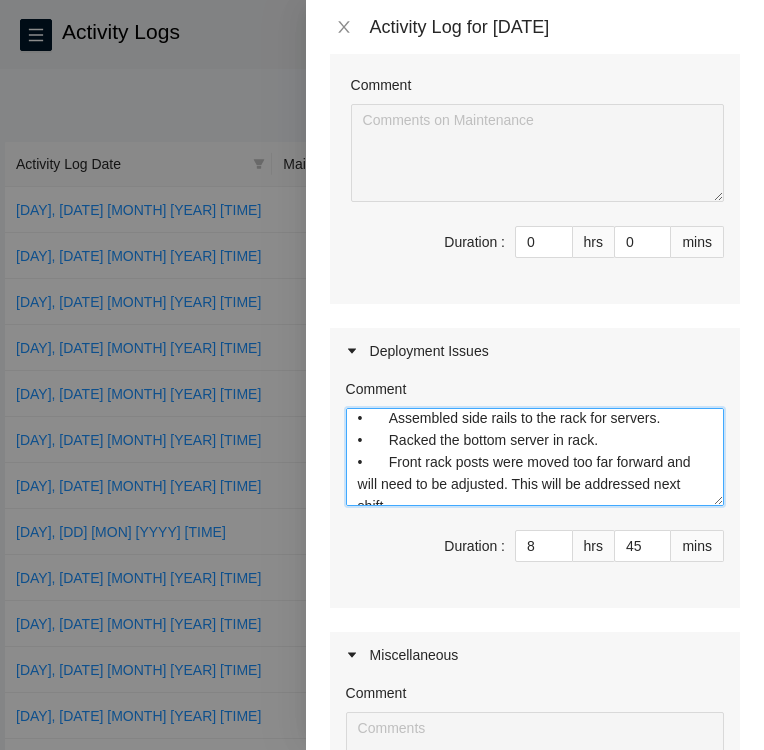 scroll, scrollTop: 292, scrollLeft: 0, axis: vertical 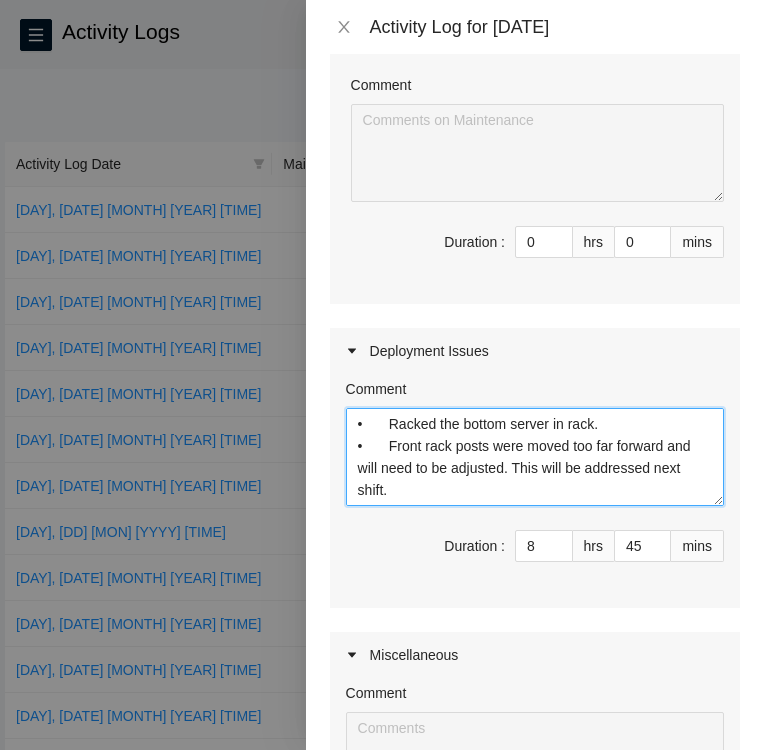 click on "DP77376-
•Located racks KM11 and KM12 where DP77376 will be installed.
•Removed blank panels.
•Adjusted the rack post to accommodate new hardware.
•Located and verified hardware in the storage area for DP77376.
•Verified SN’s on Packing slip match what was shipped.
•Unboxed 26 Dell servers and staged on rolling carts.
•Inventoried cables and optics and compared to packing slip.
•Racked TOR for KM11.
•Racked FE switch for KM11.
•Assembled side rails to the rack for servers.
•	Racked the bottom server in rack.
•	Front rack posts were moved too far forward and will need to be adjusted. This will be addressed next shift." at bounding box center (535, 457) 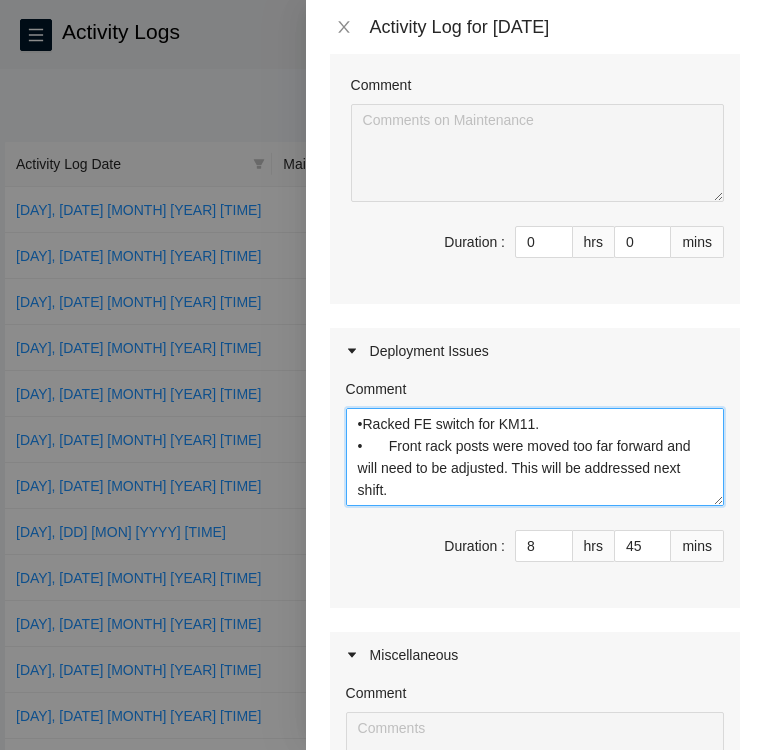 click on "DP77376-
•Located racks KM11 and KM12 where DP77376 will be installed.
•Removed blank panels.
•Adjusted the rack post to accommodate new hardware.
•Located and verified hardware in the storage area for DP77376.
•Verified SN’s on Packing slip match what was shipped.
•Unboxed 26 Dell servers and staged on rolling carts.
•Inventoried cables and optics and compared to packing slip.
•Racked TOR for KM11.
•Racked FE switch for KM11.
•	Front rack posts were moved too far forward and will need to be adjusted. This will be addressed next shift." at bounding box center (535, 457) 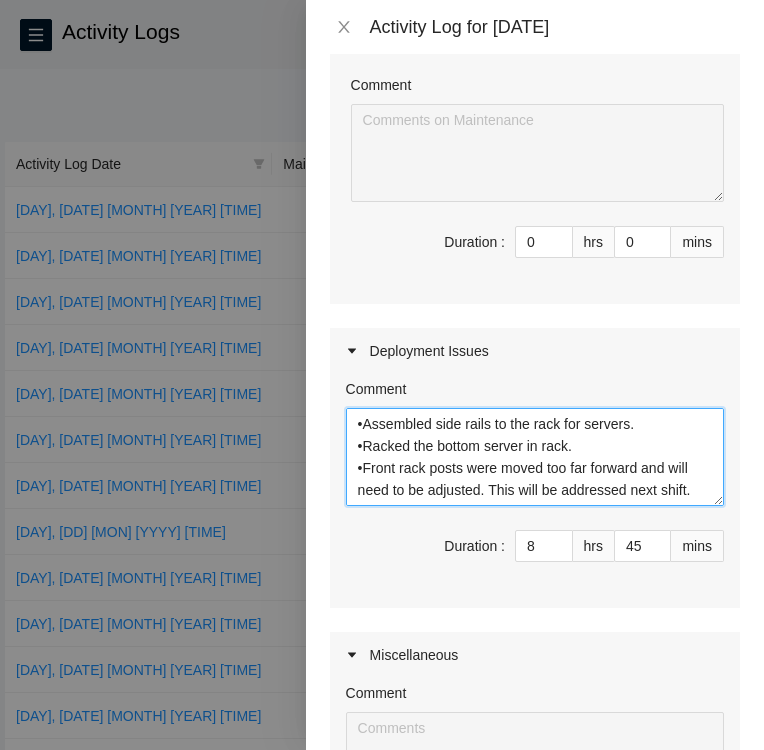 scroll, scrollTop: 390, scrollLeft: 0, axis: vertical 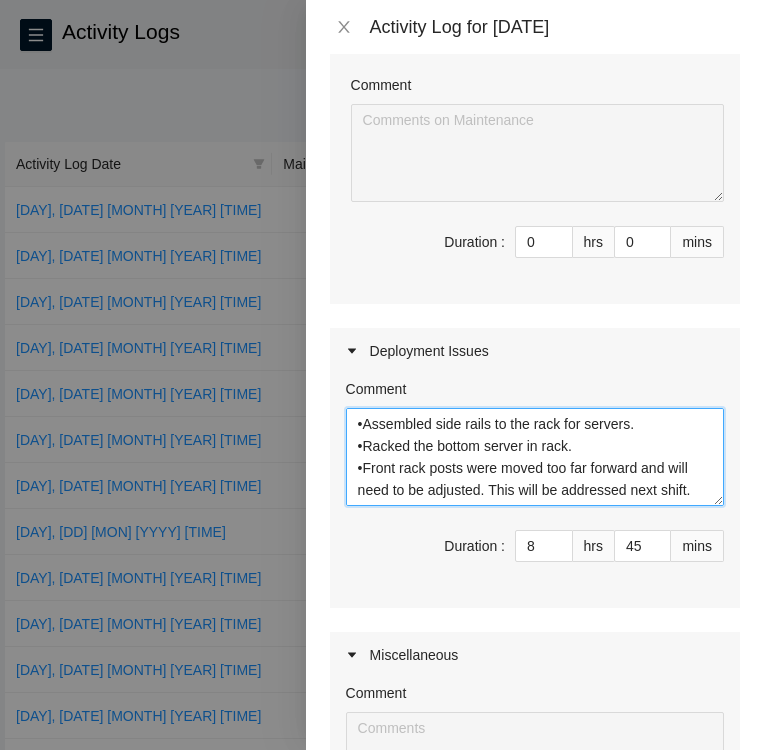 click on "DP77376-
•Located racks KM11 and KM12 where DP77376 will be installed.
•Removed blank panels.
•Adjusted the rack post to accommodate new hardware.
•Located and verified hardware in the storage area for DP77376.
•Verified SN’s on Packing slip match what was shipped.
•Unboxed 26 Dell servers and staged on rolling carts.
•Inventoried cables and optics and compared to packing slip.
•Racked TOR for KM11.
•Racked FE switch for KM11.
•Assembled side rails to the rack for servers.
•Racked the bottom server in rack.
•Front rack posts were moved too far forward and will need to be adjusted. This will be addressed next shift." at bounding box center [535, 457] 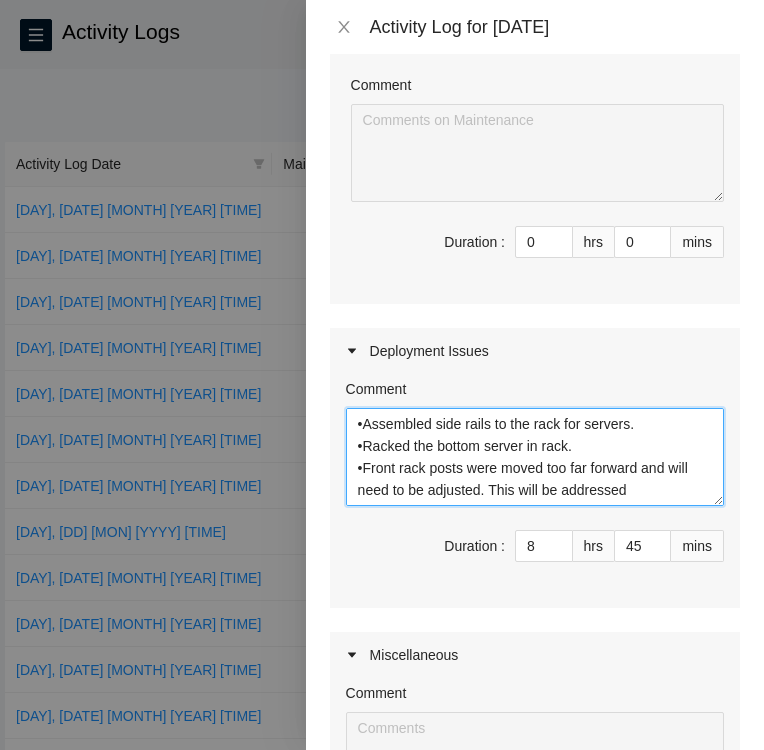 scroll, scrollTop: 374, scrollLeft: 0, axis: vertical 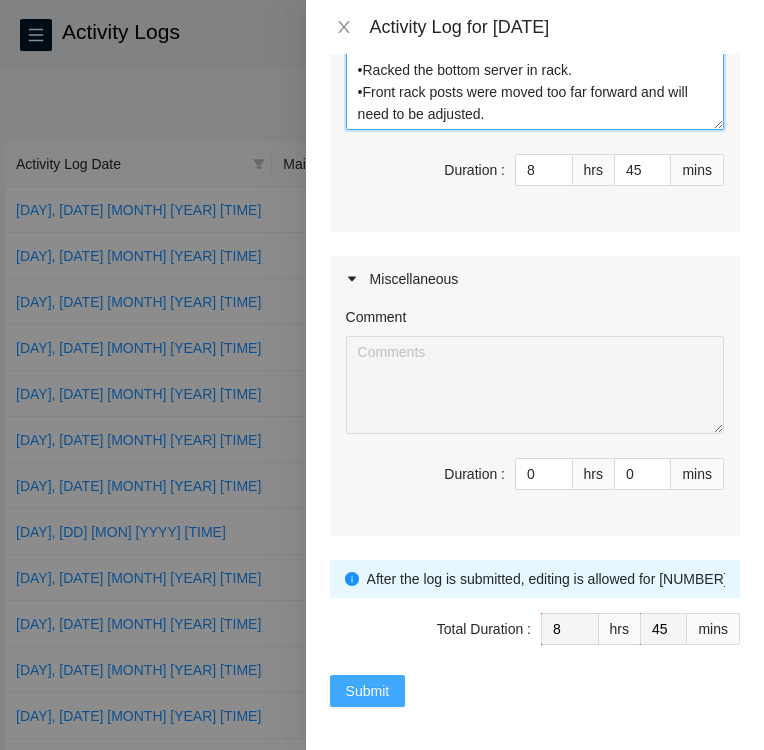 type on "DP77376-
•Located racks KM11 and KM12 where DP77376 will be installed.
•Removed blank panels.
•Adjusted the rack post to accommodate new hardware.
•Located and verified hardware in the storage area for DP77376.
•Verified SN’s on Packing slip match what was shipped.
•Unboxed 26 Dell servers and staged on rolling carts.
•Inventoried cables and optics and compared to packing slip.
•Racked TOR for KM11.
•Racked FE switch for KM11.
•Assembled side rails to the rack for servers.
•Racked the bottom server in rack.
•Front rack posts were moved too far forward and will need to be adjusted." 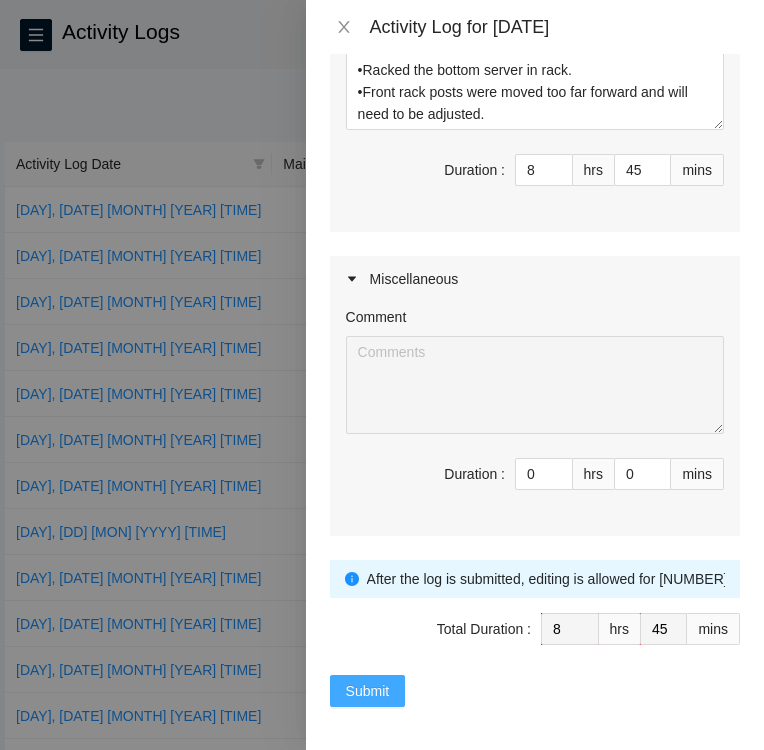 click on "Submit" at bounding box center (368, 691) 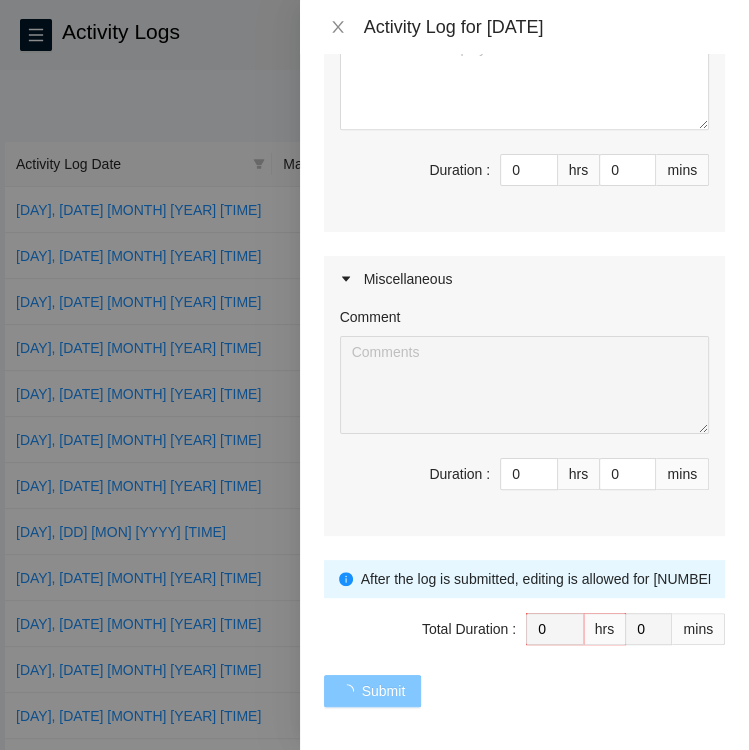 scroll, scrollTop: 0, scrollLeft: 0, axis: both 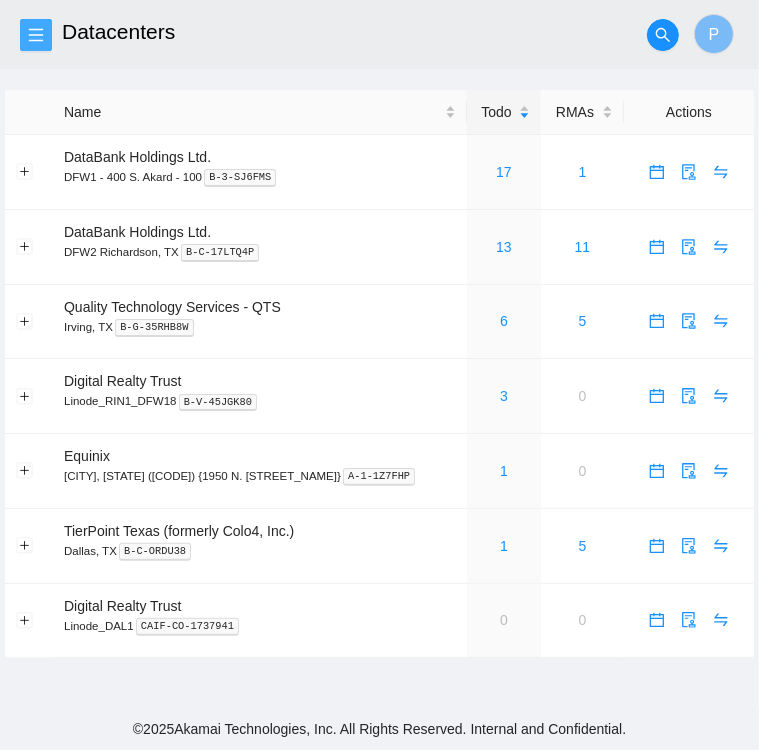 click 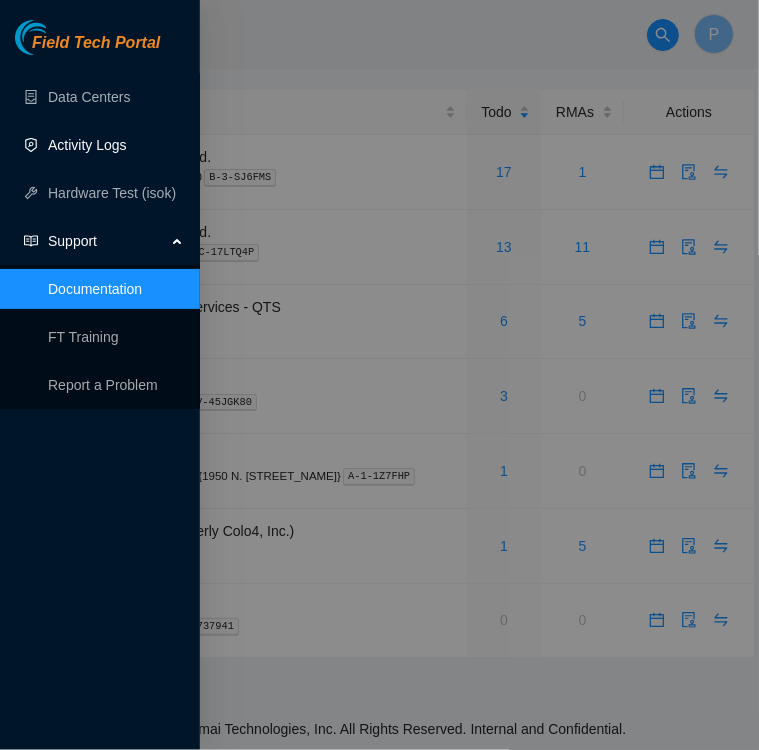 click on "Activity Logs" at bounding box center (87, 145) 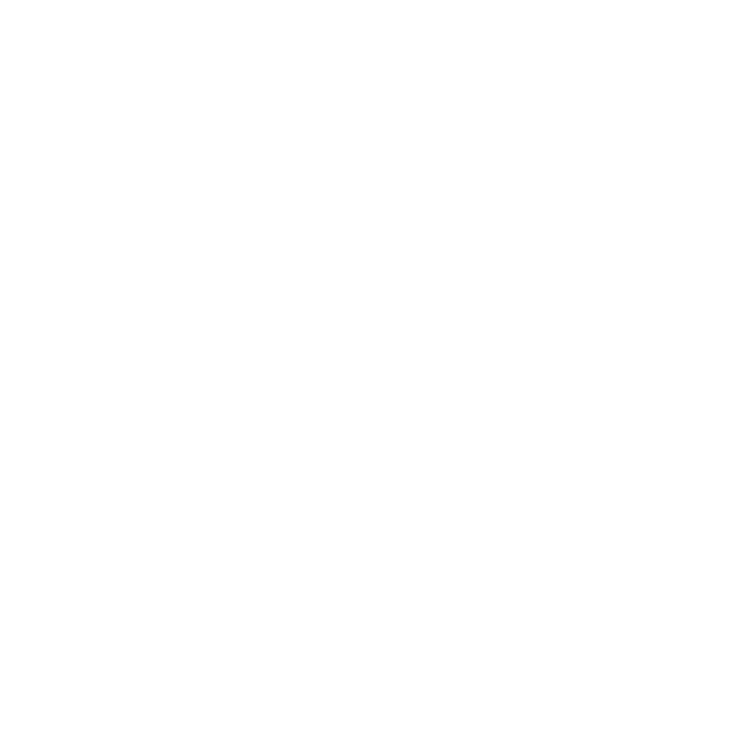 scroll, scrollTop: 0, scrollLeft: 0, axis: both 